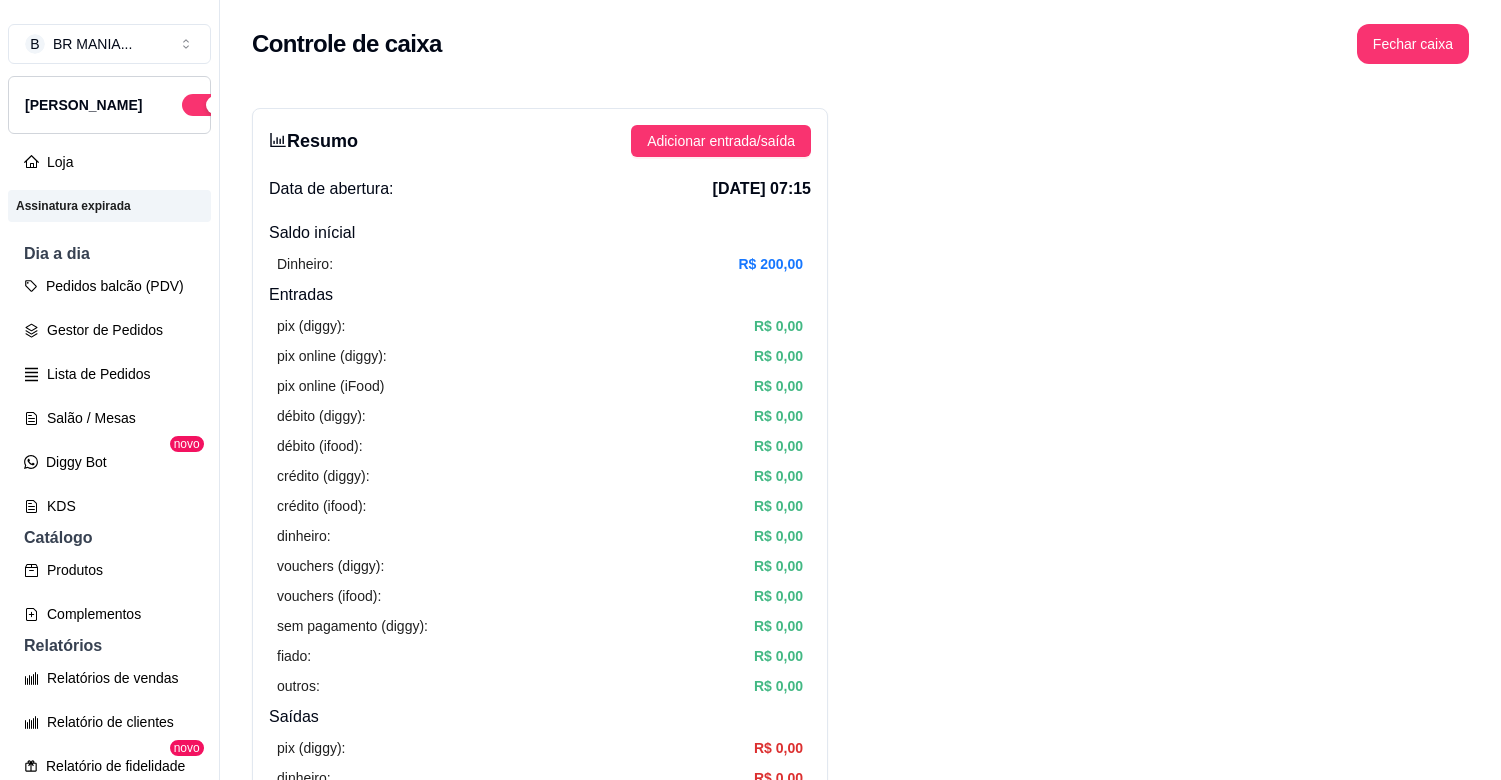 scroll, scrollTop: 0, scrollLeft: 0, axis: both 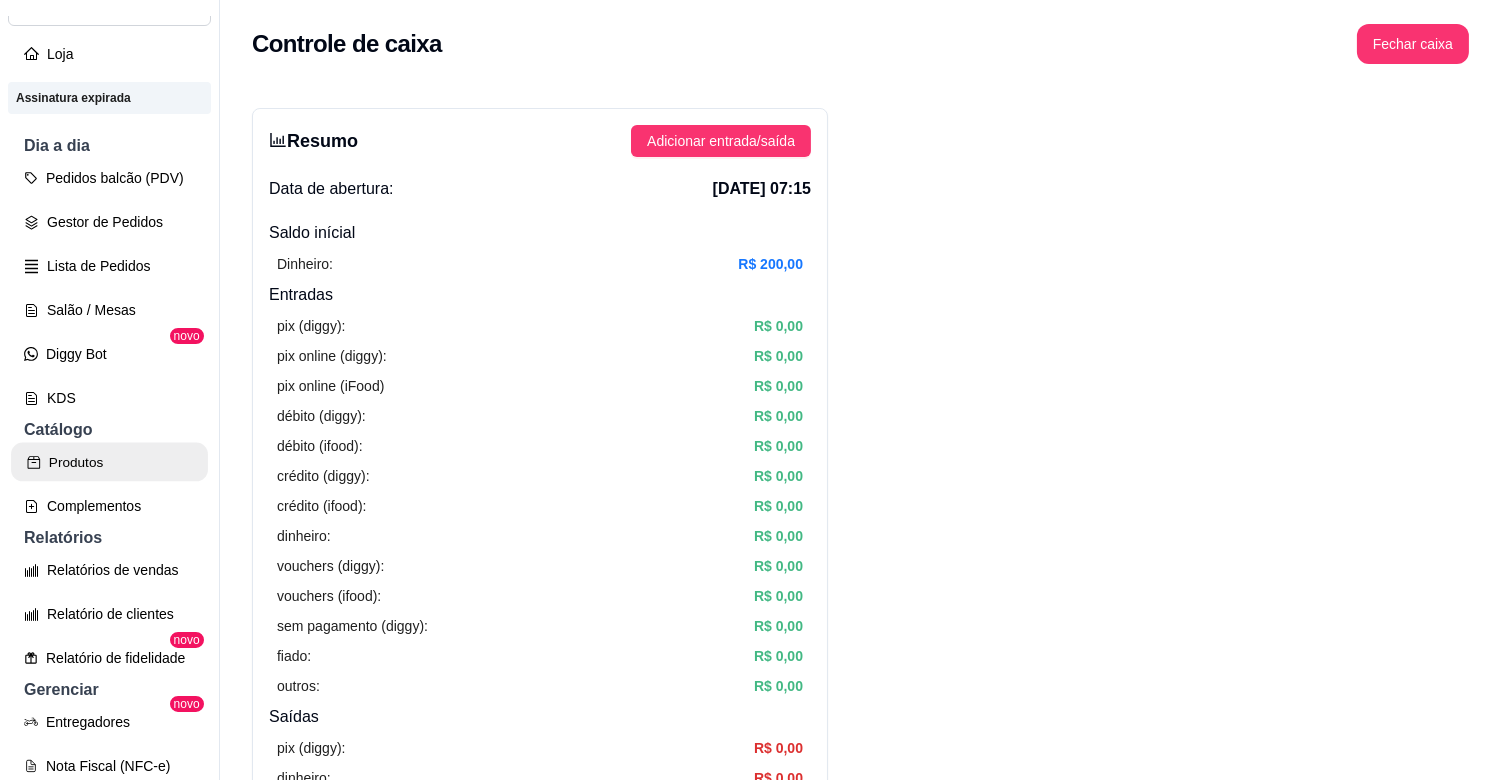 click on "Produtos" at bounding box center [109, 462] 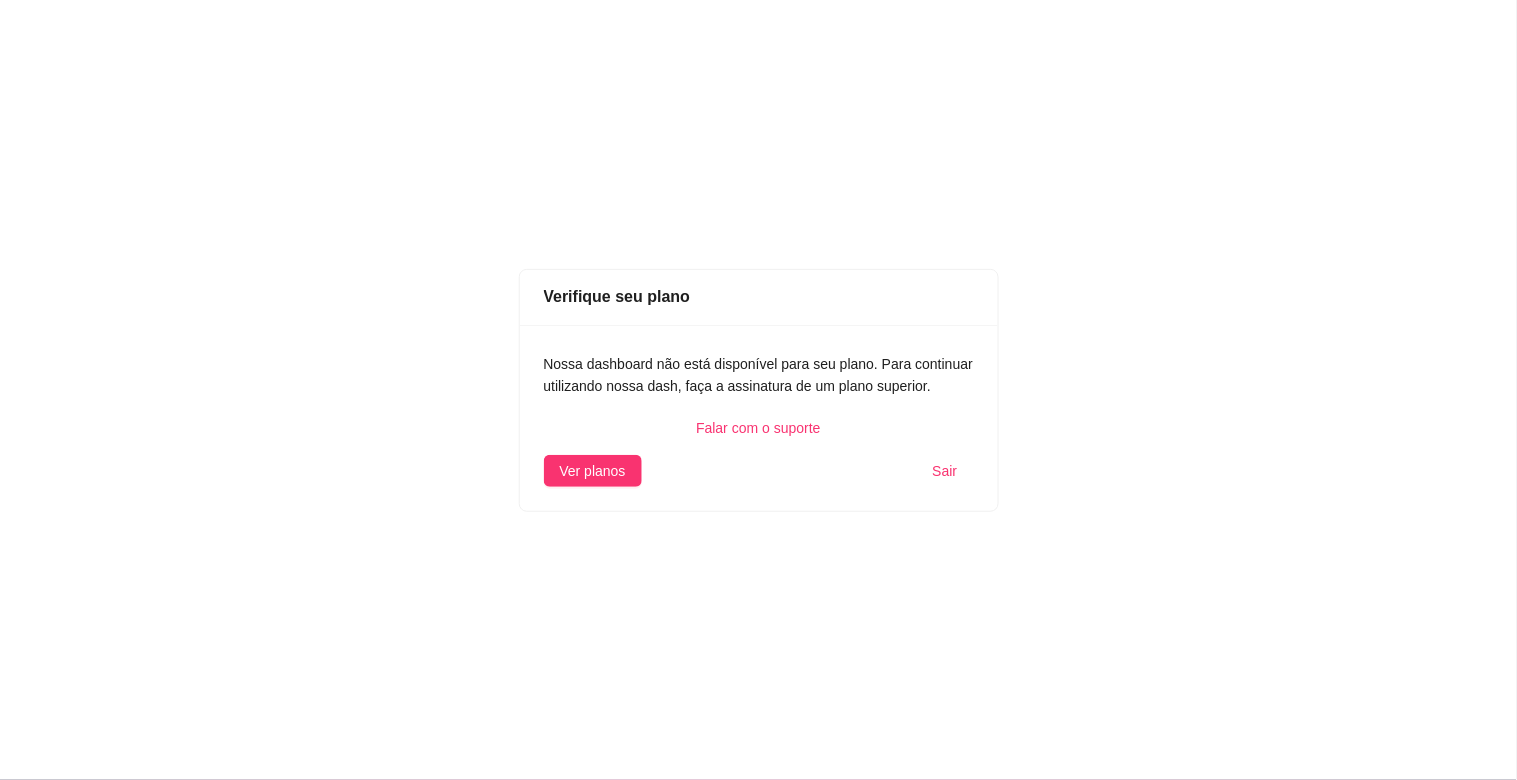 click on "Sair" at bounding box center [945, 471] 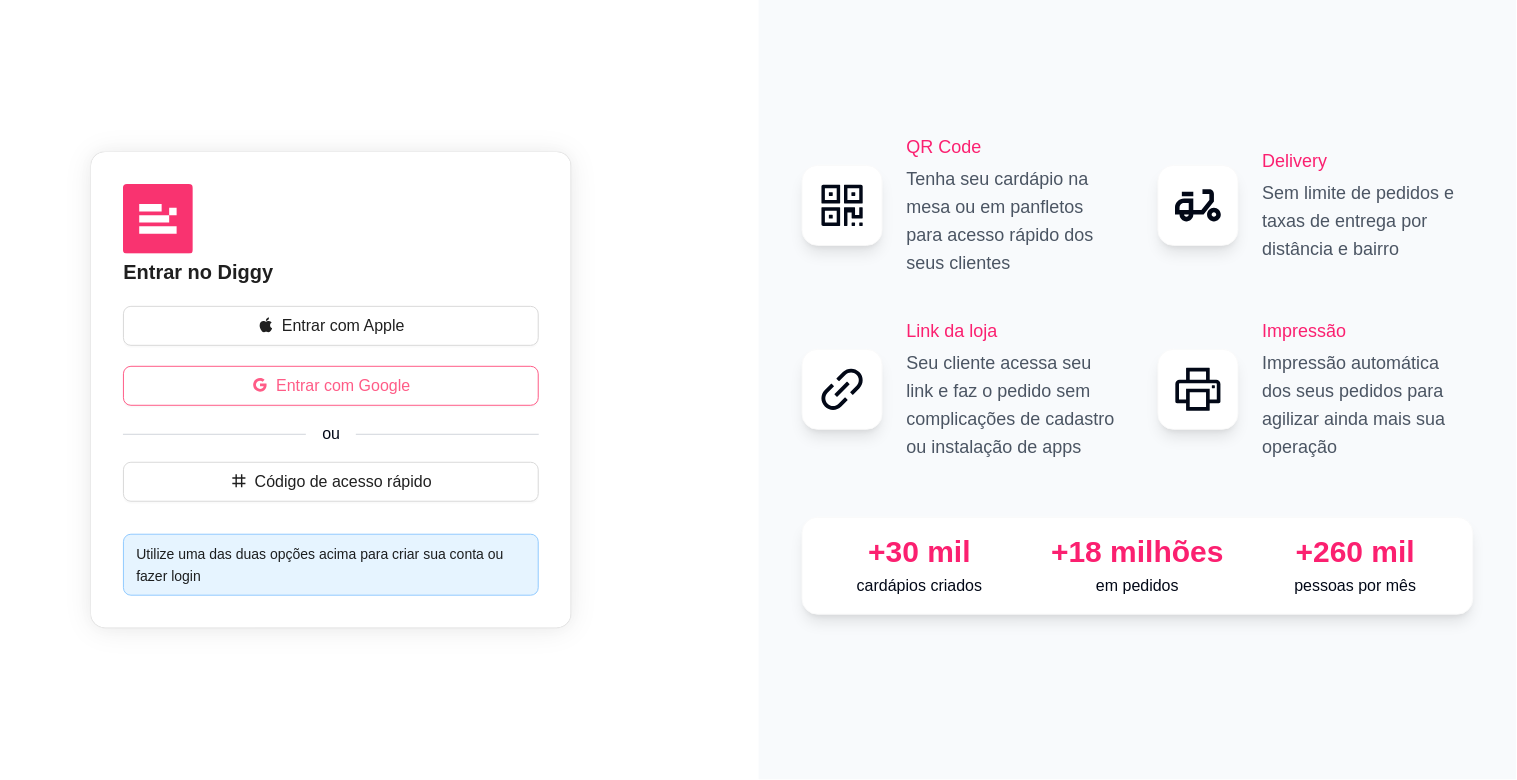 click on "Entrar com Google" at bounding box center [343, 386] 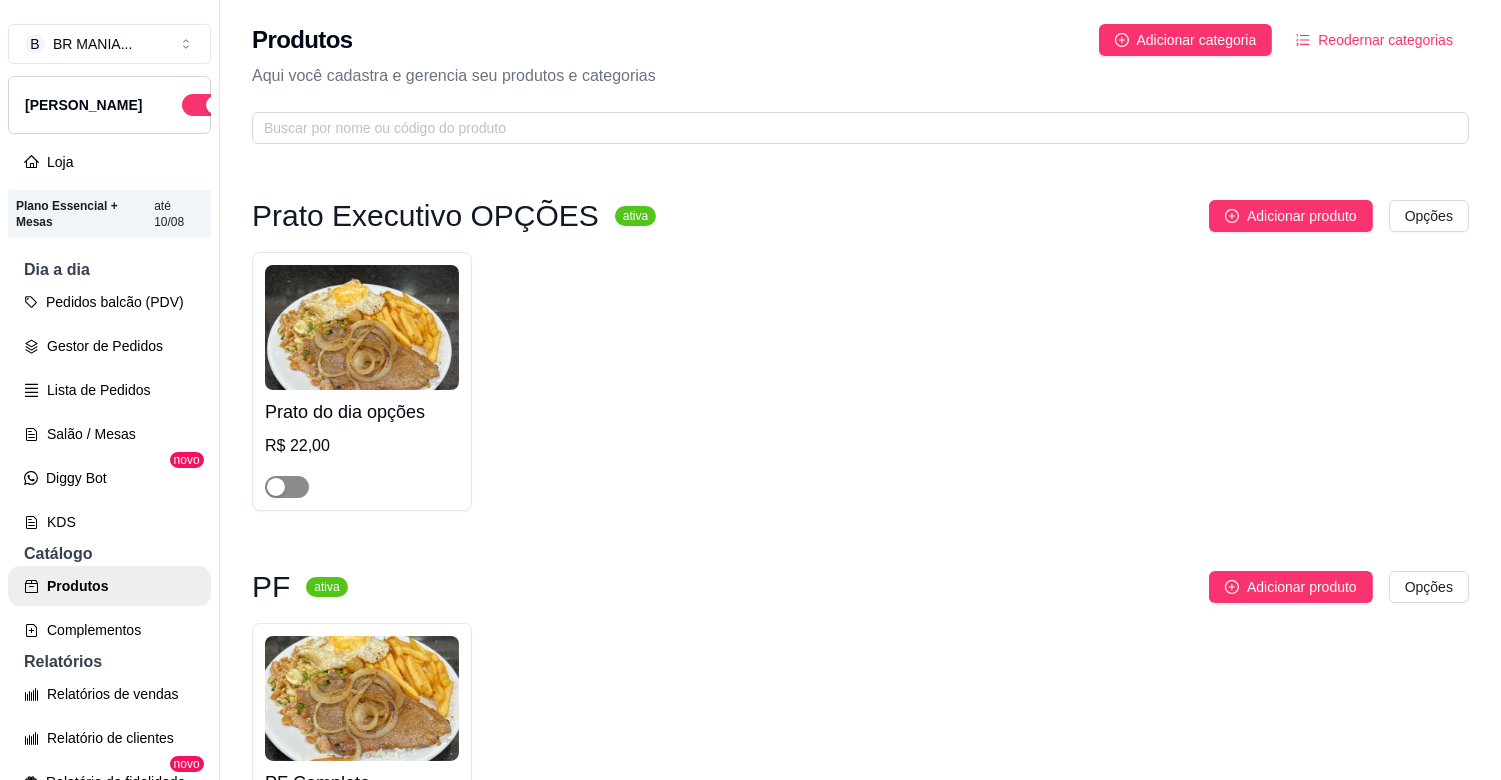 click at bounding box center (287, 487) 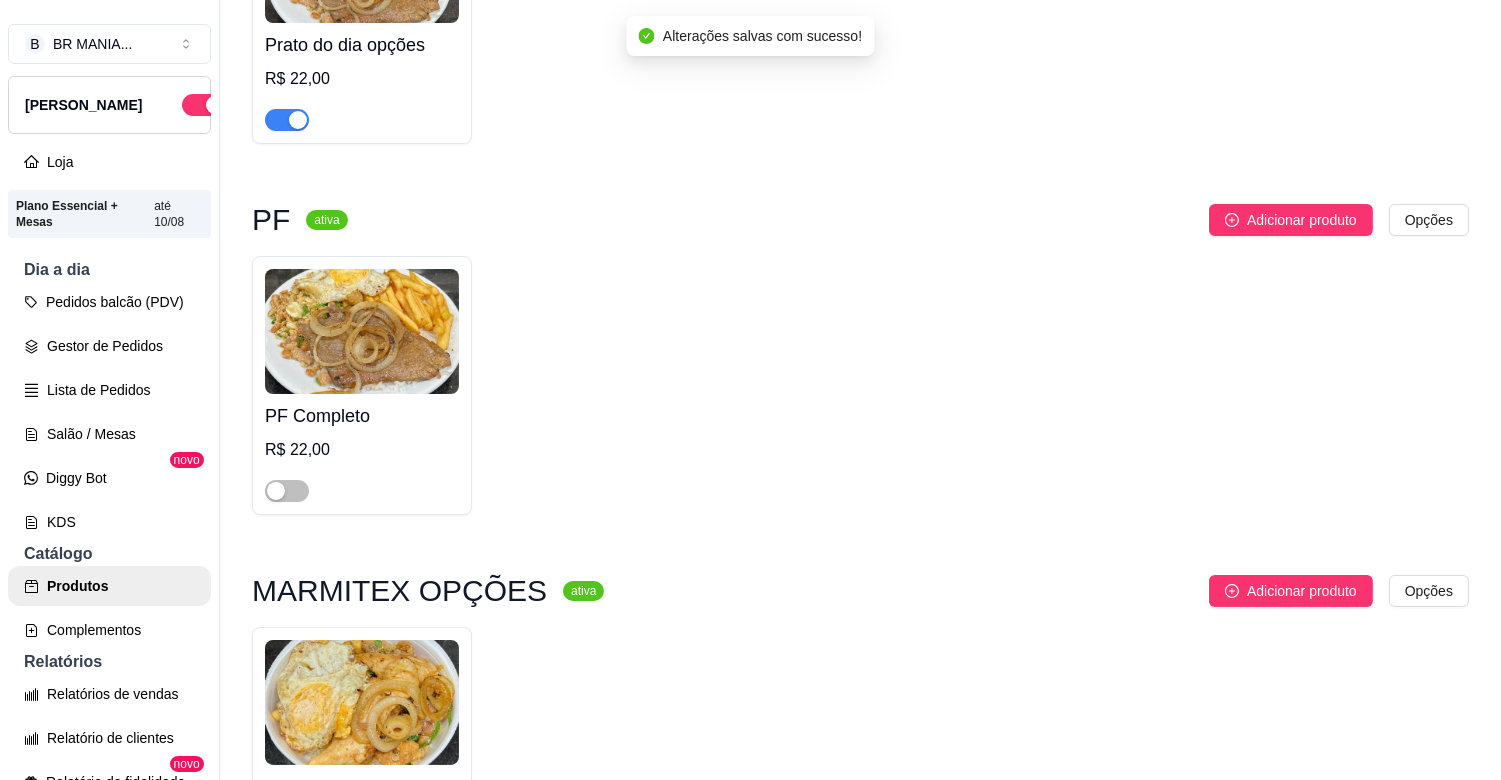 scroll, scrollTop: 452, scrollLeft: 0, axis: vertical 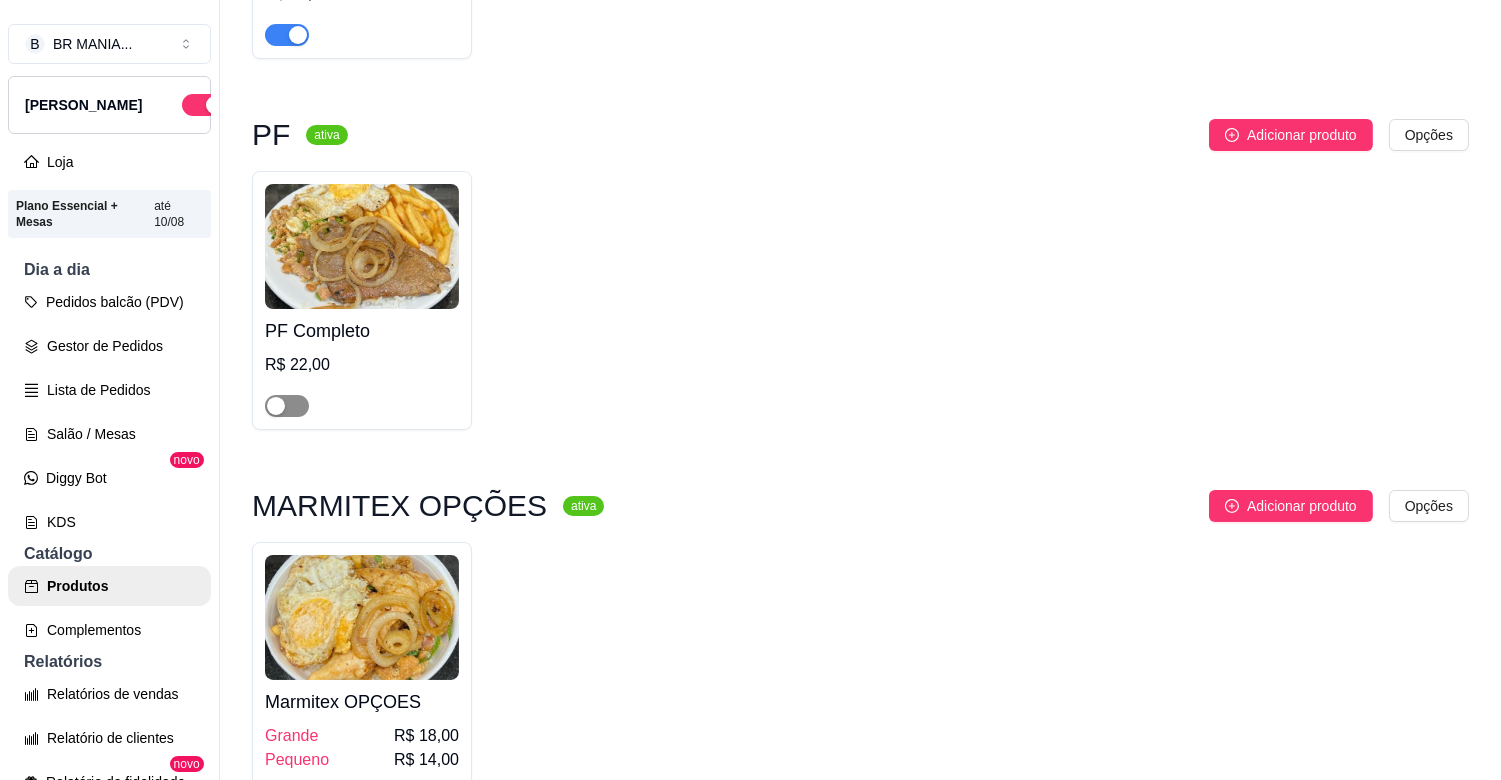 click at bounding box center (287, 406) 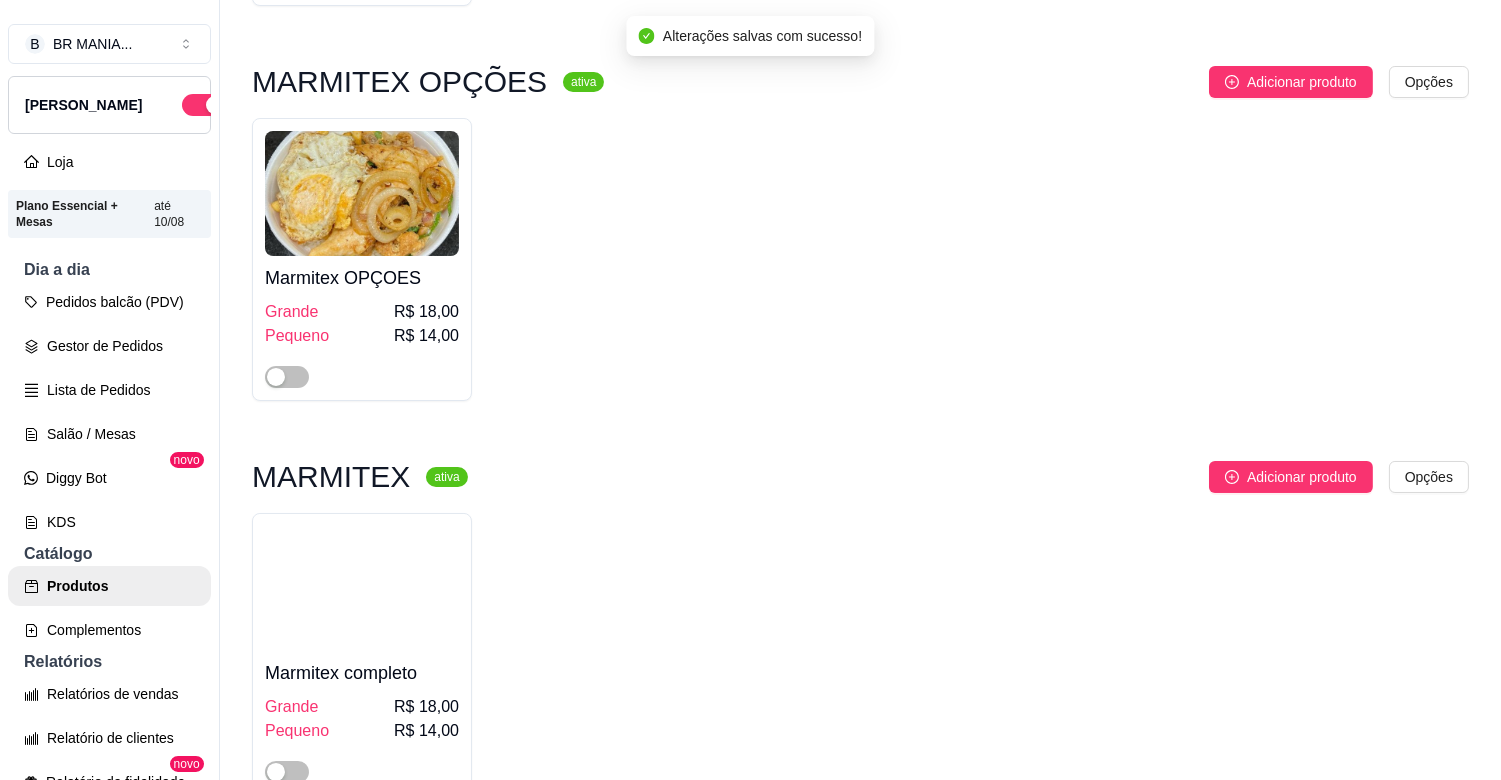 scroll, scrollTop: 961, scrollLeft: 0, axis: vertical 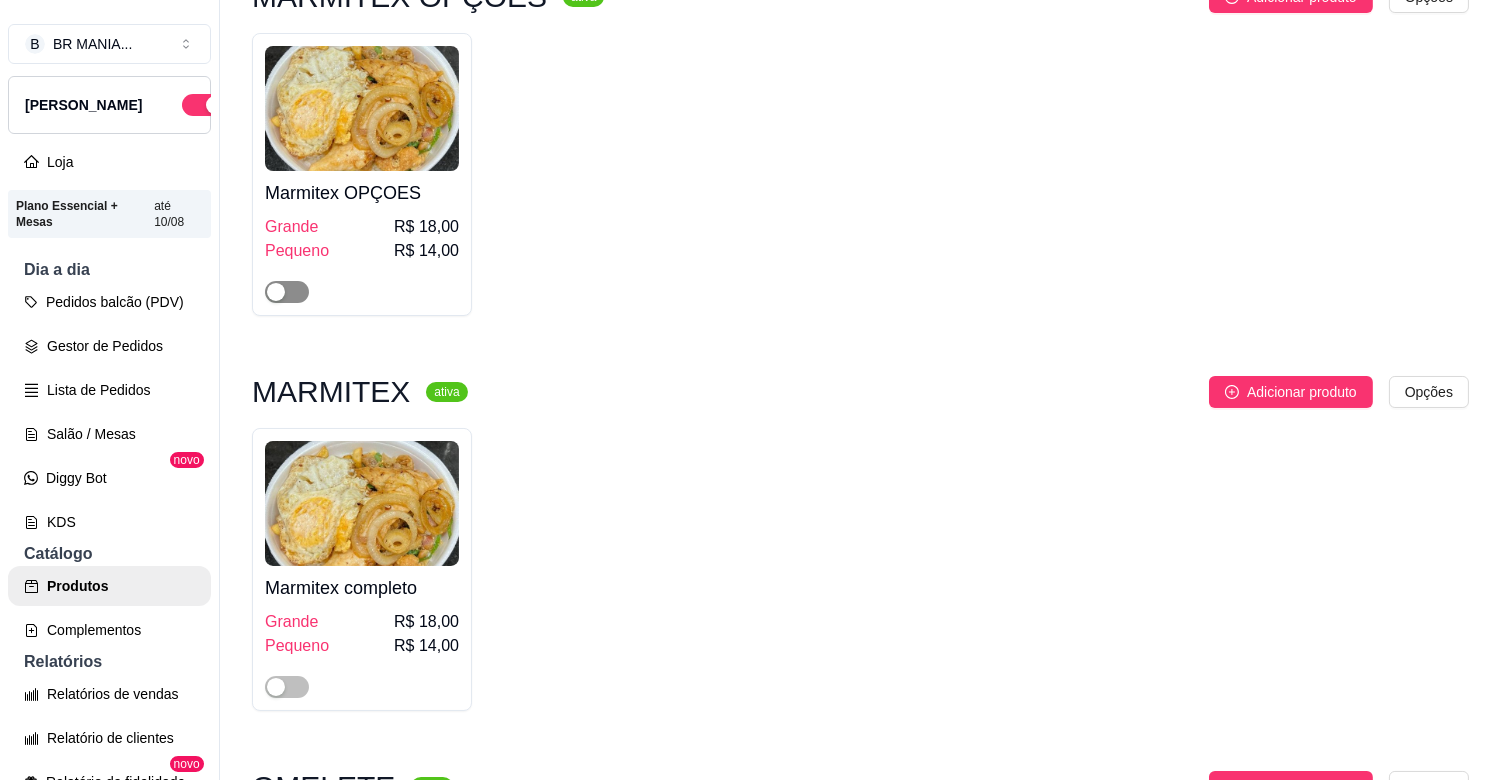 click at bounding box center [287, 292] 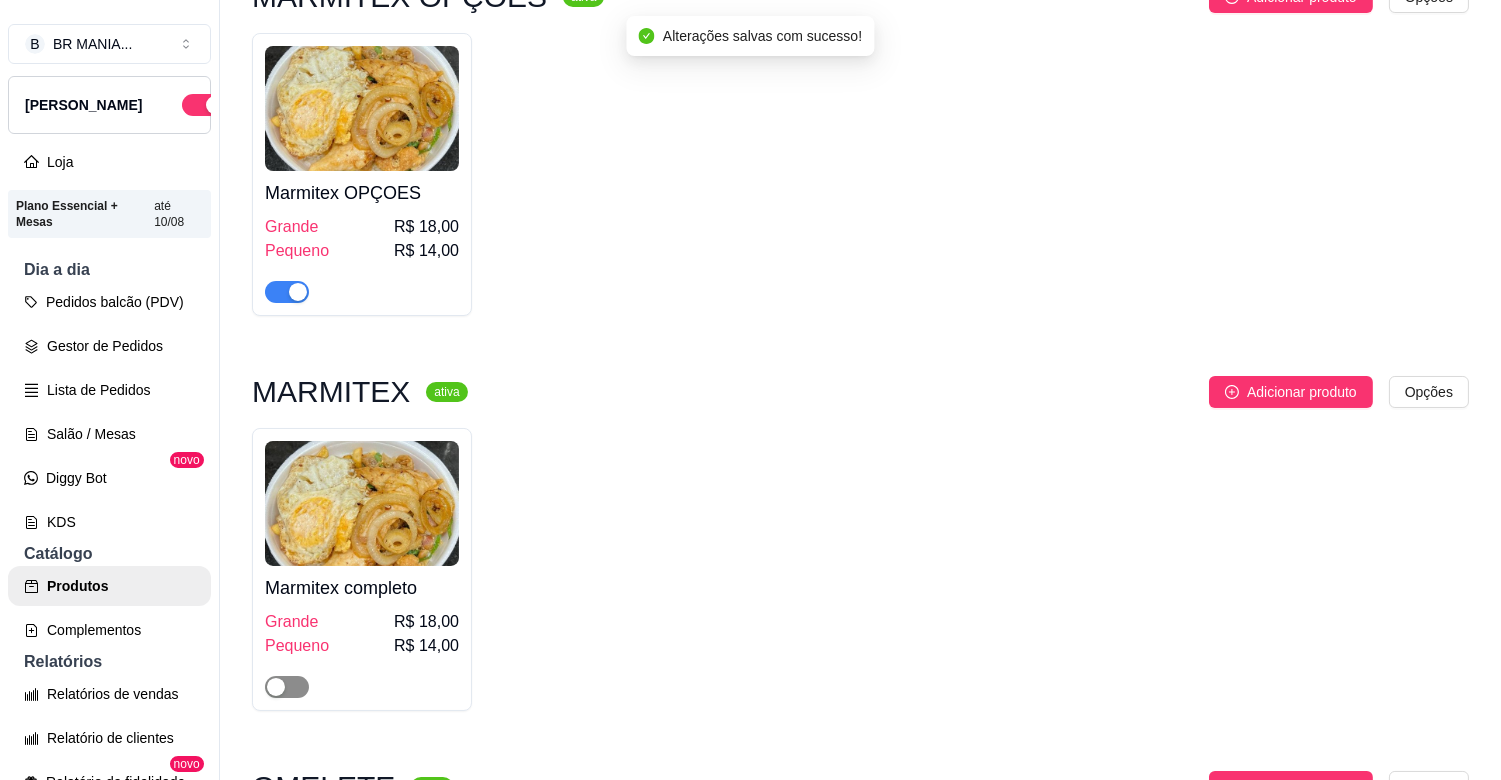 click at bounding box center [287, 687] 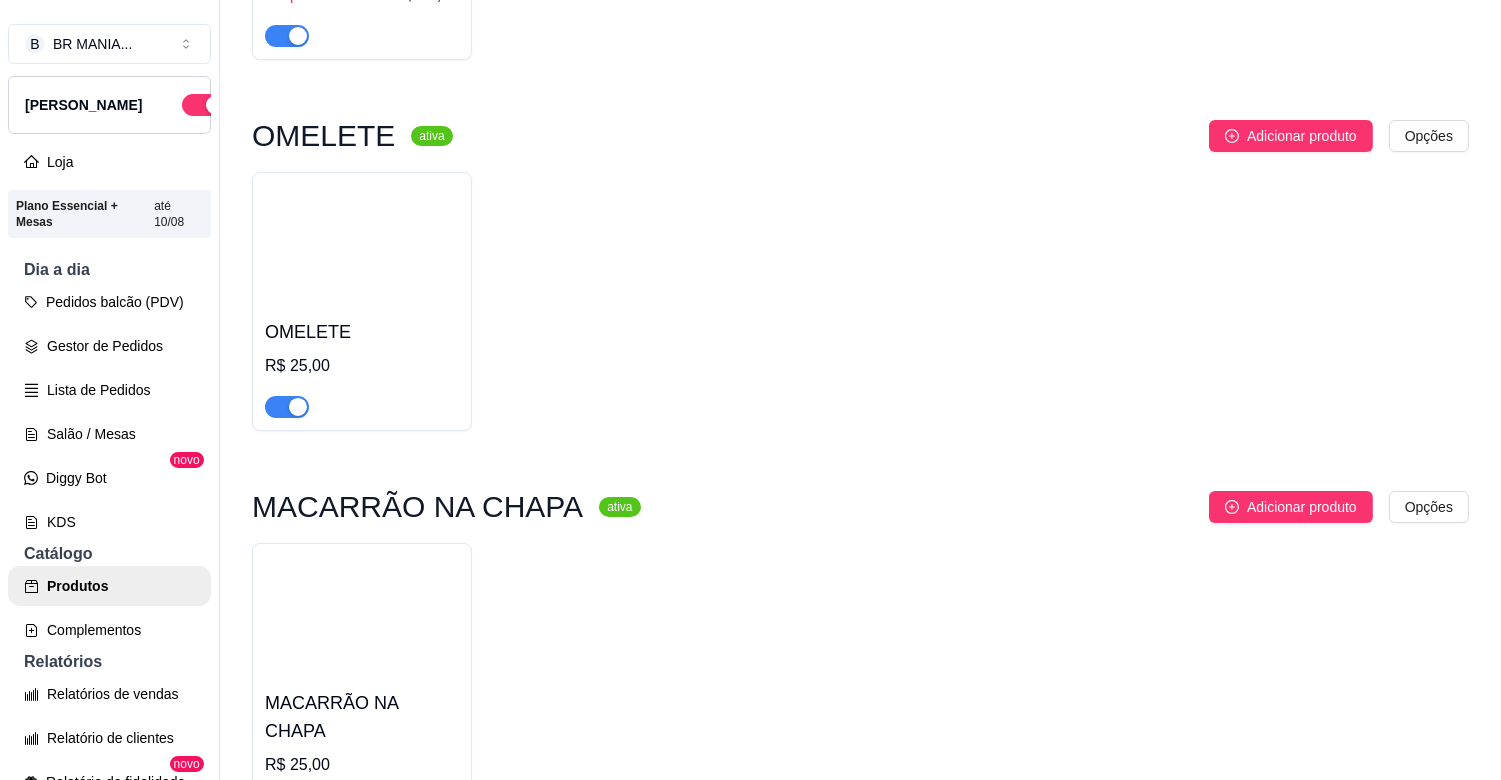 scroll, scrollTop: 1668, scrollLeft: 0, axis: vertical 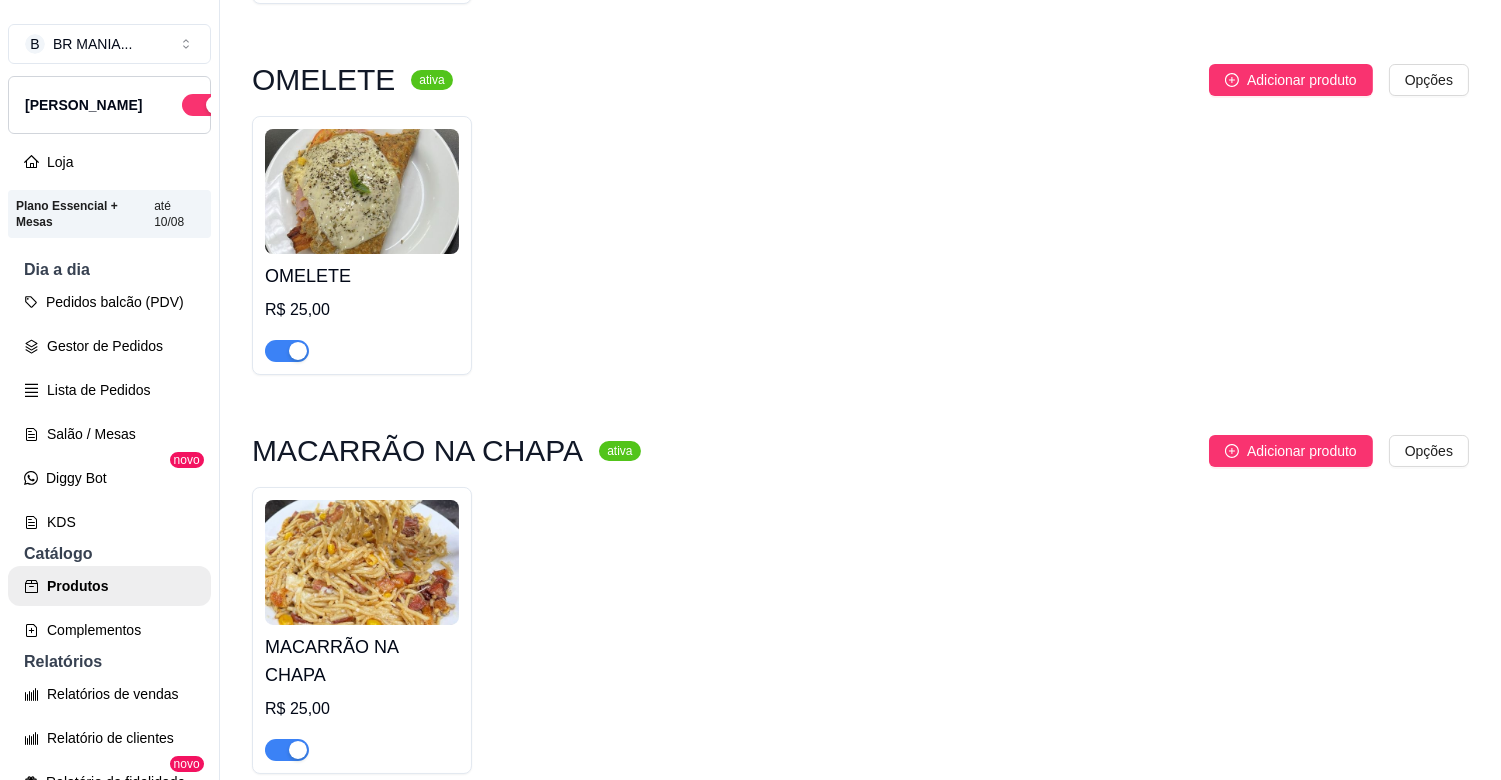 click at bounding box center [298, 351] 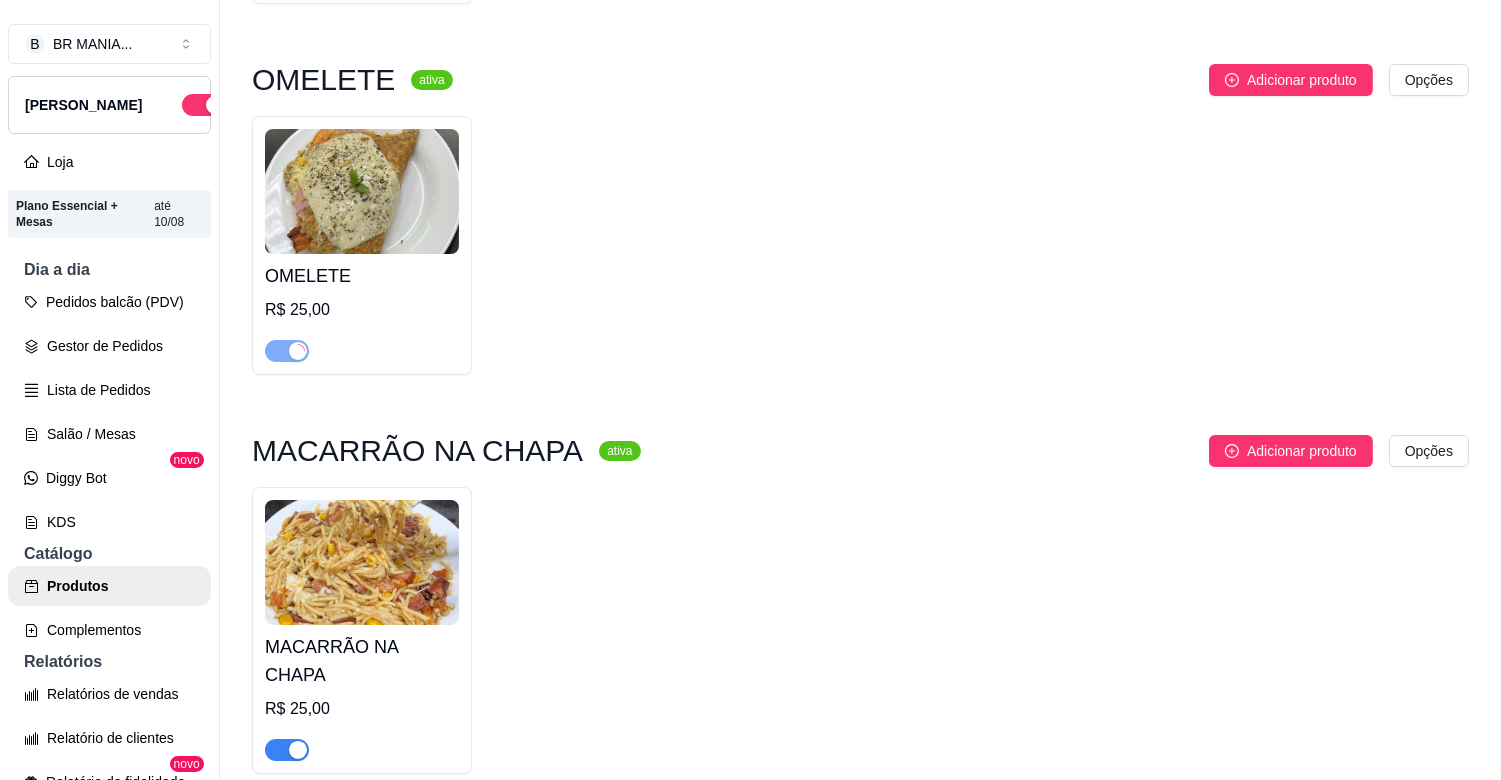 click at bounding box center (298, 750) 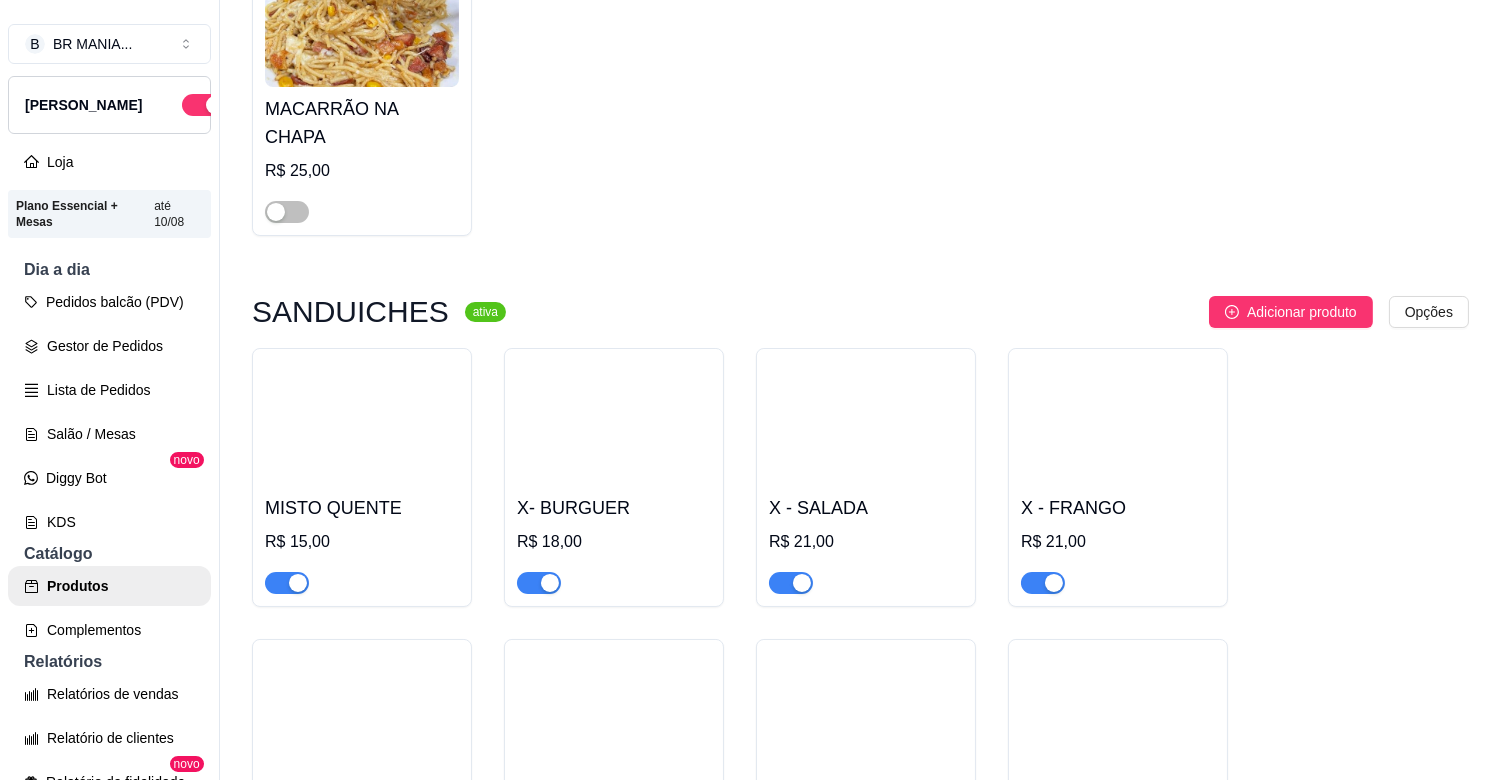 scroll, scrollTop: 2404, scrollLeft: 0, axis: vertical 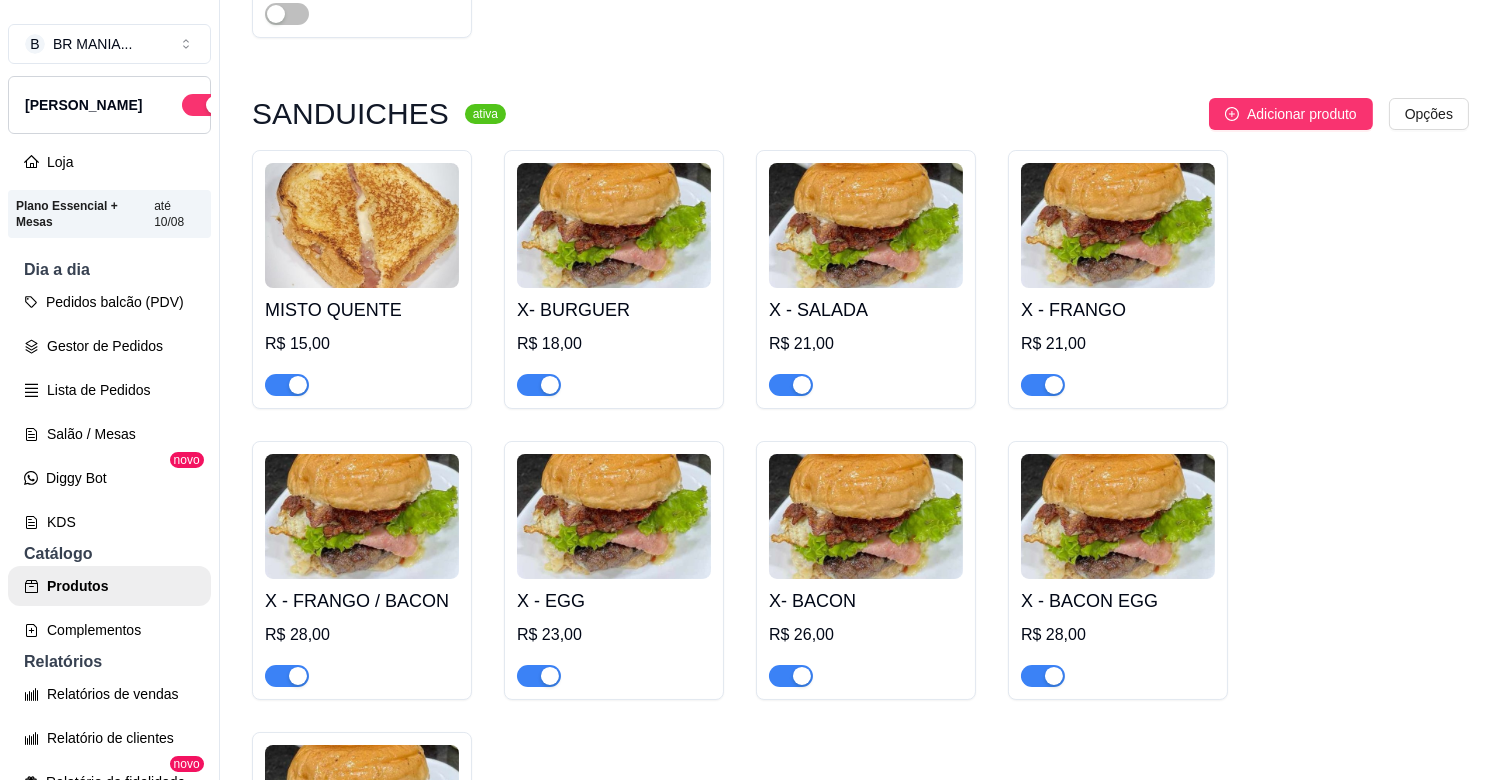 click at bounding box center (287, 385) 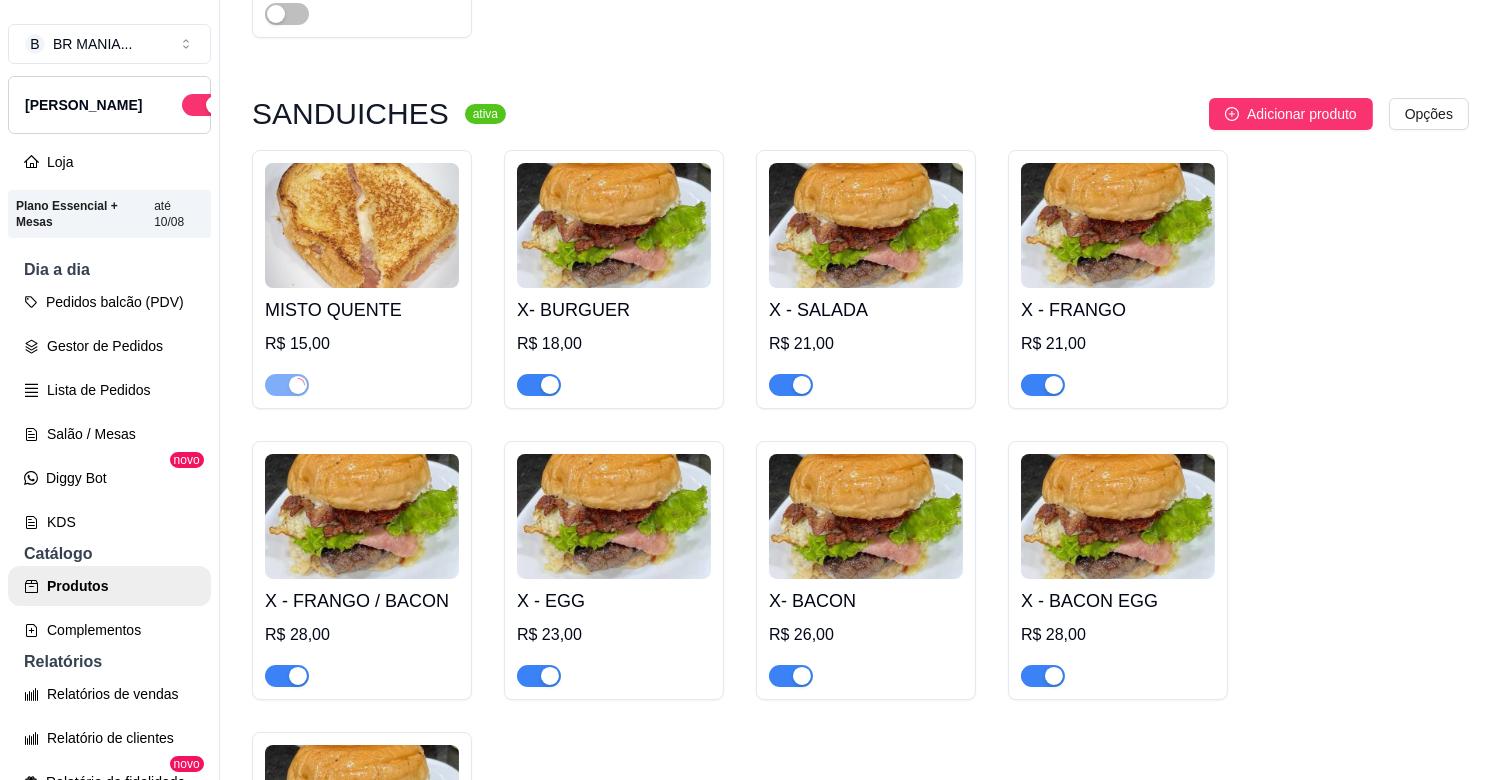 click at bounding box center (539, 385) 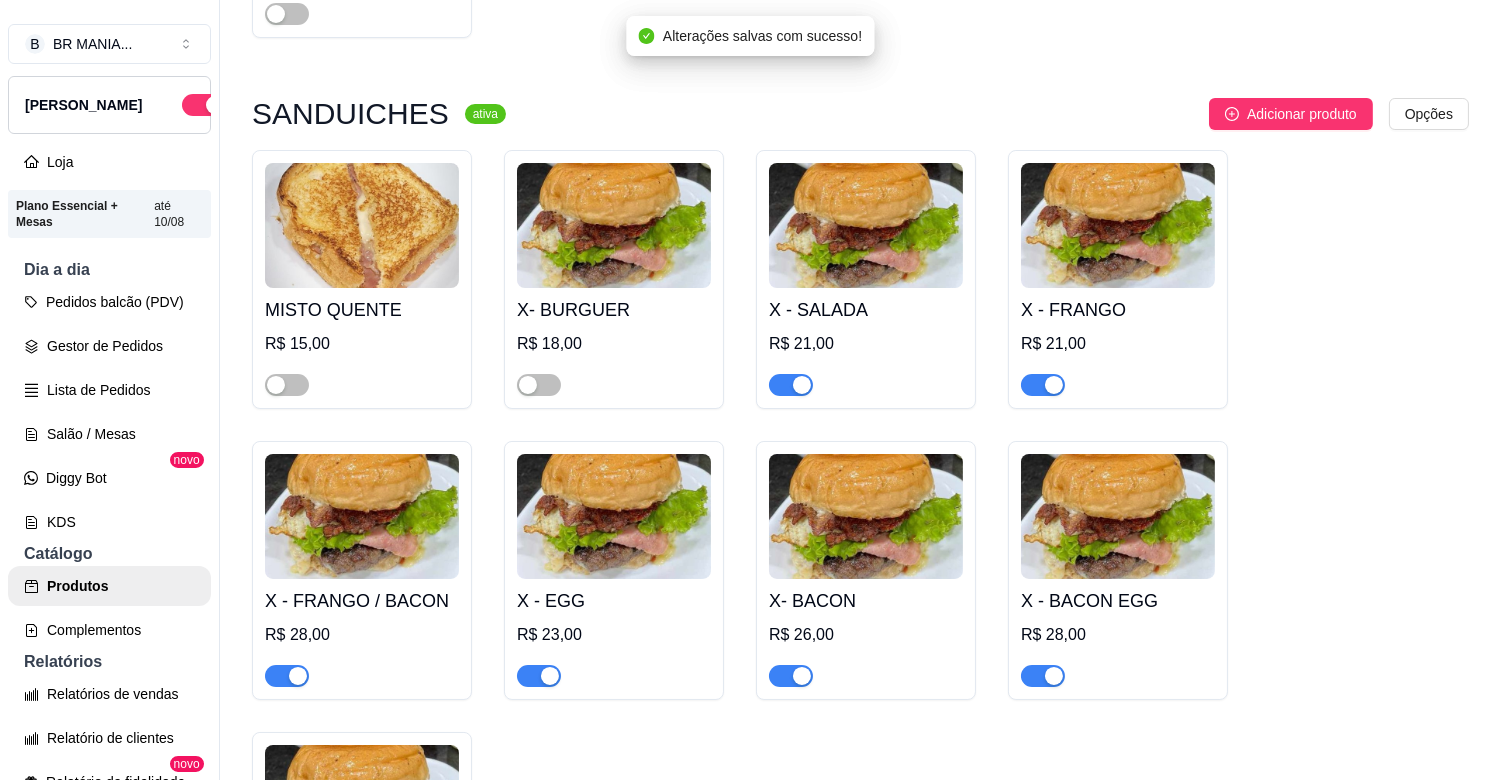 click at bounding box center (802, 385) 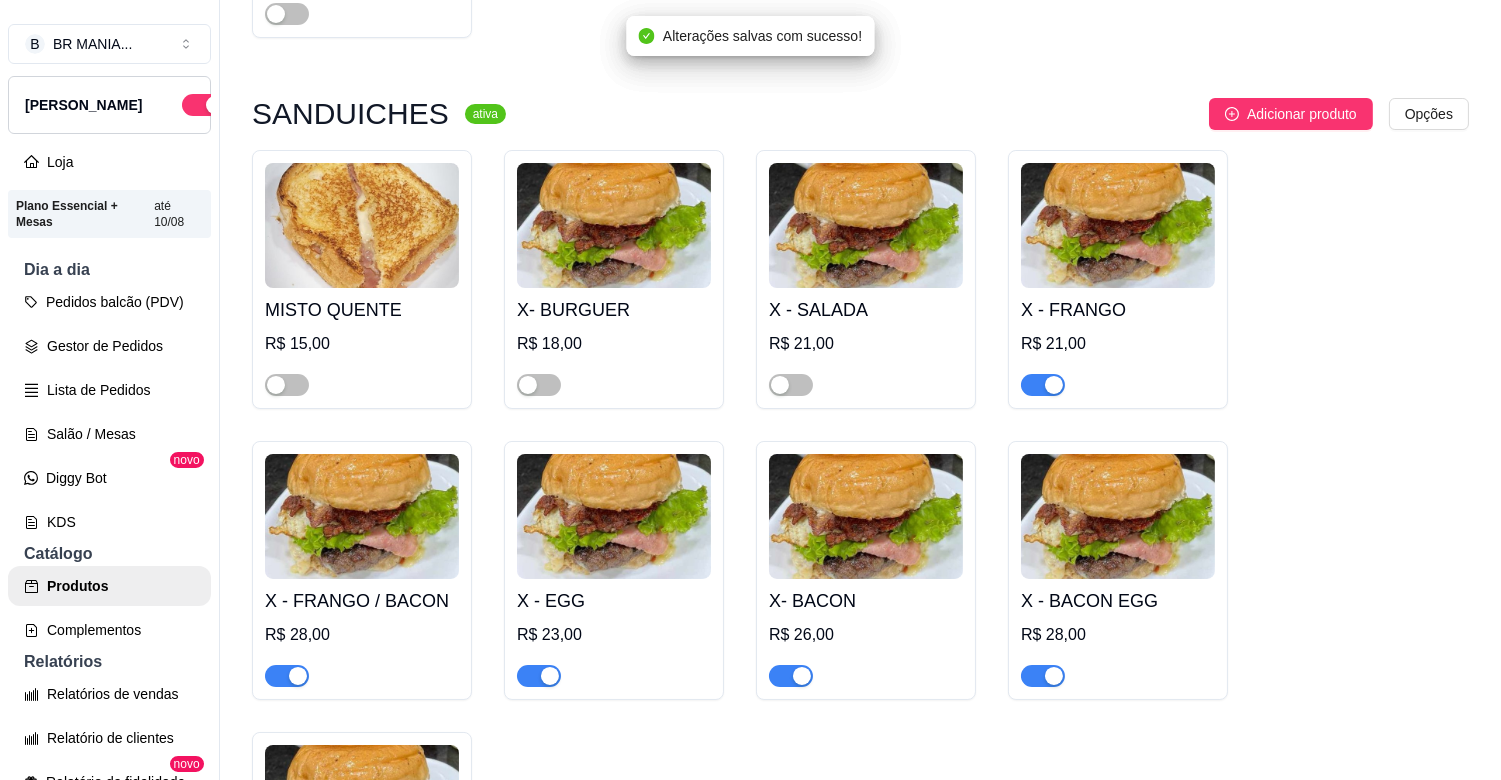 click at bounding box center (1054, 385) 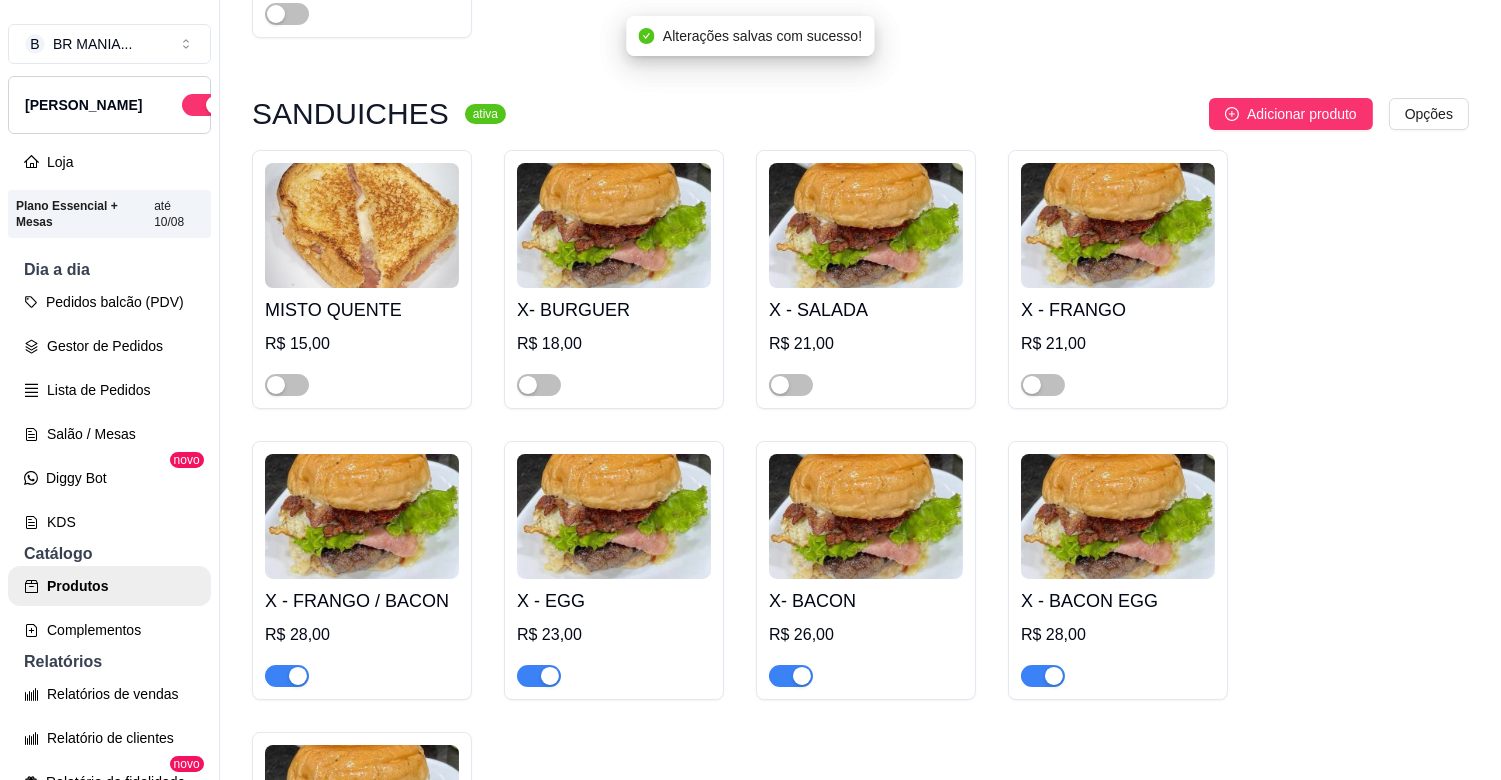 click at bounding box center (1054, 676) 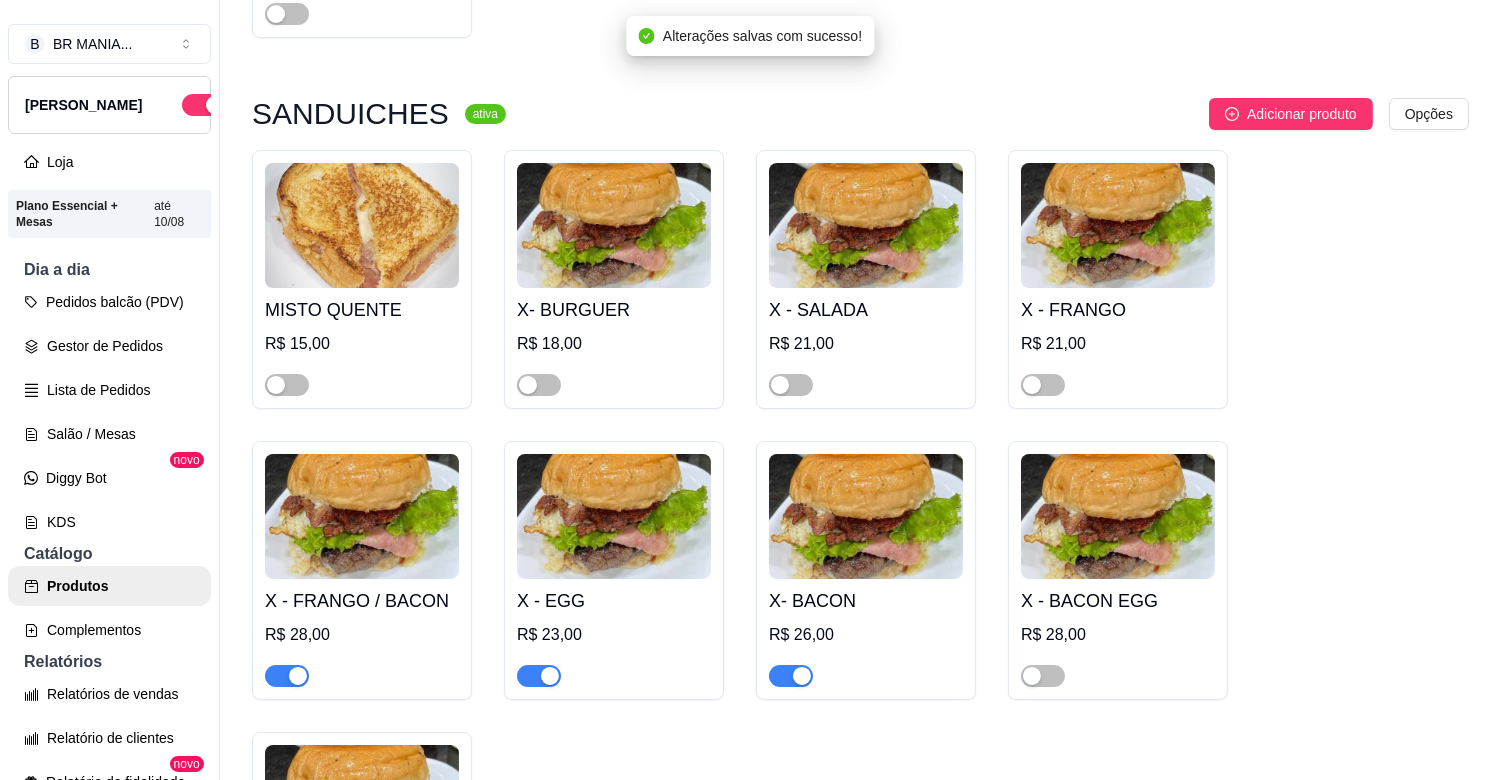 click at bounding box center [802, 676] 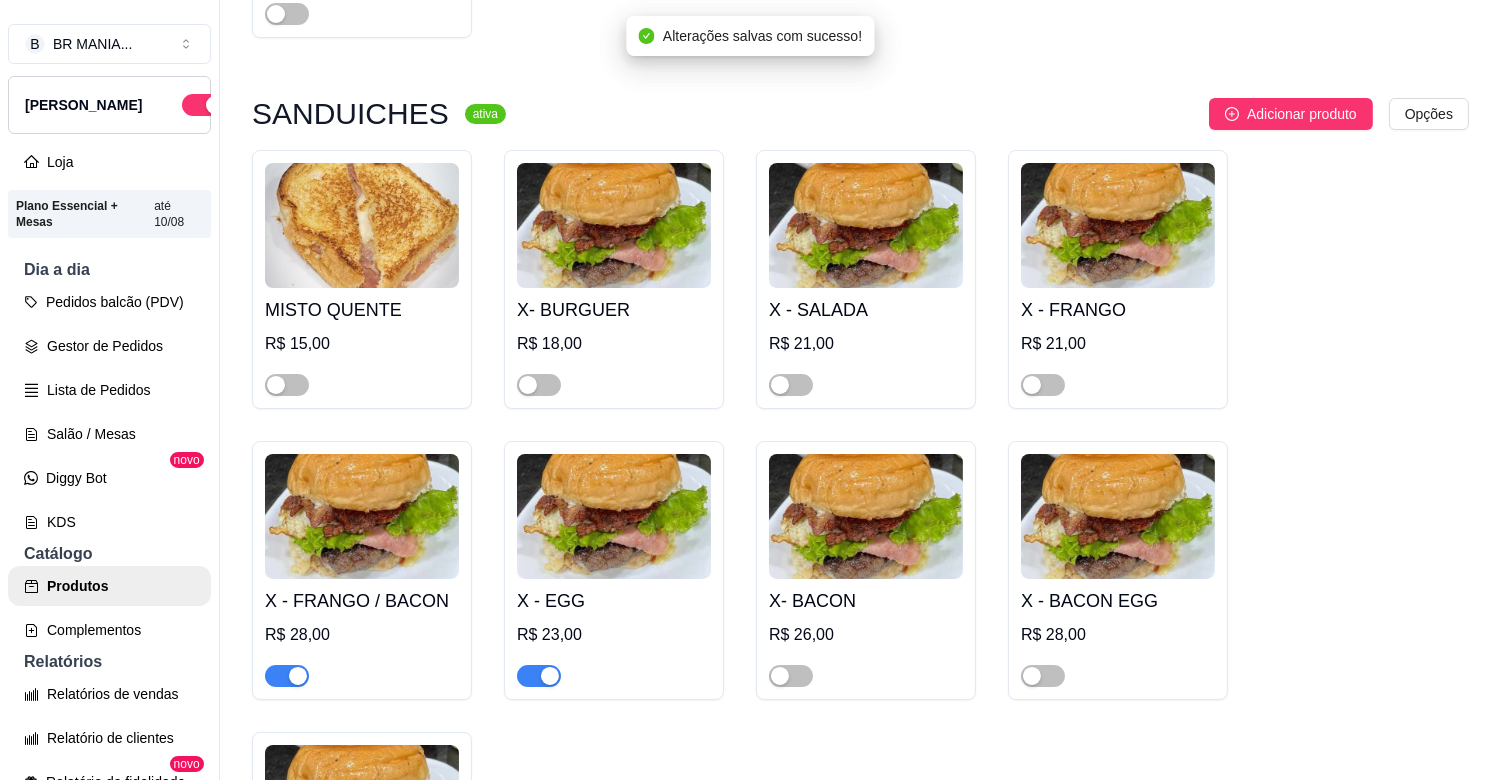 click at bounding box center [539, 676] 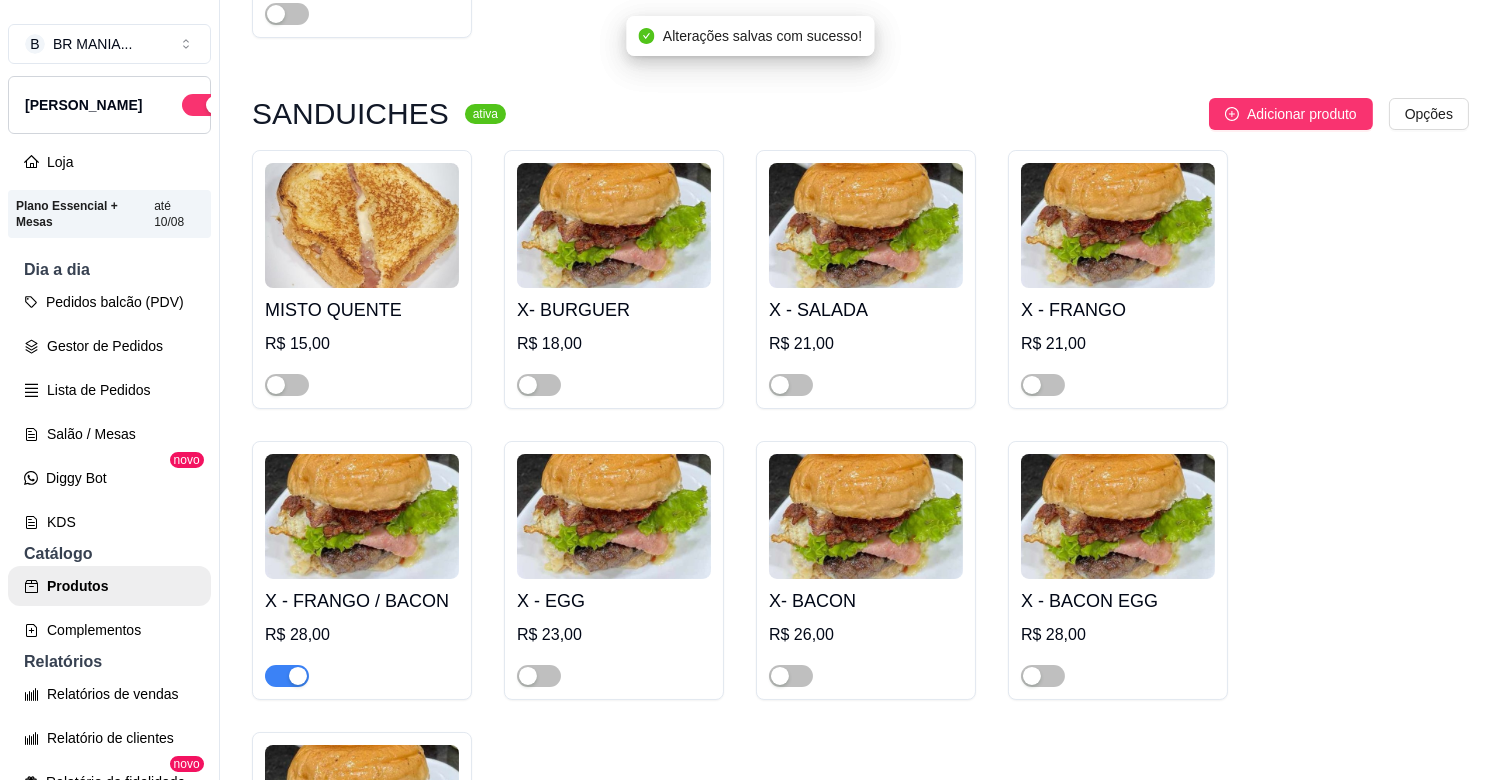 click at bounding box center [298, 676] 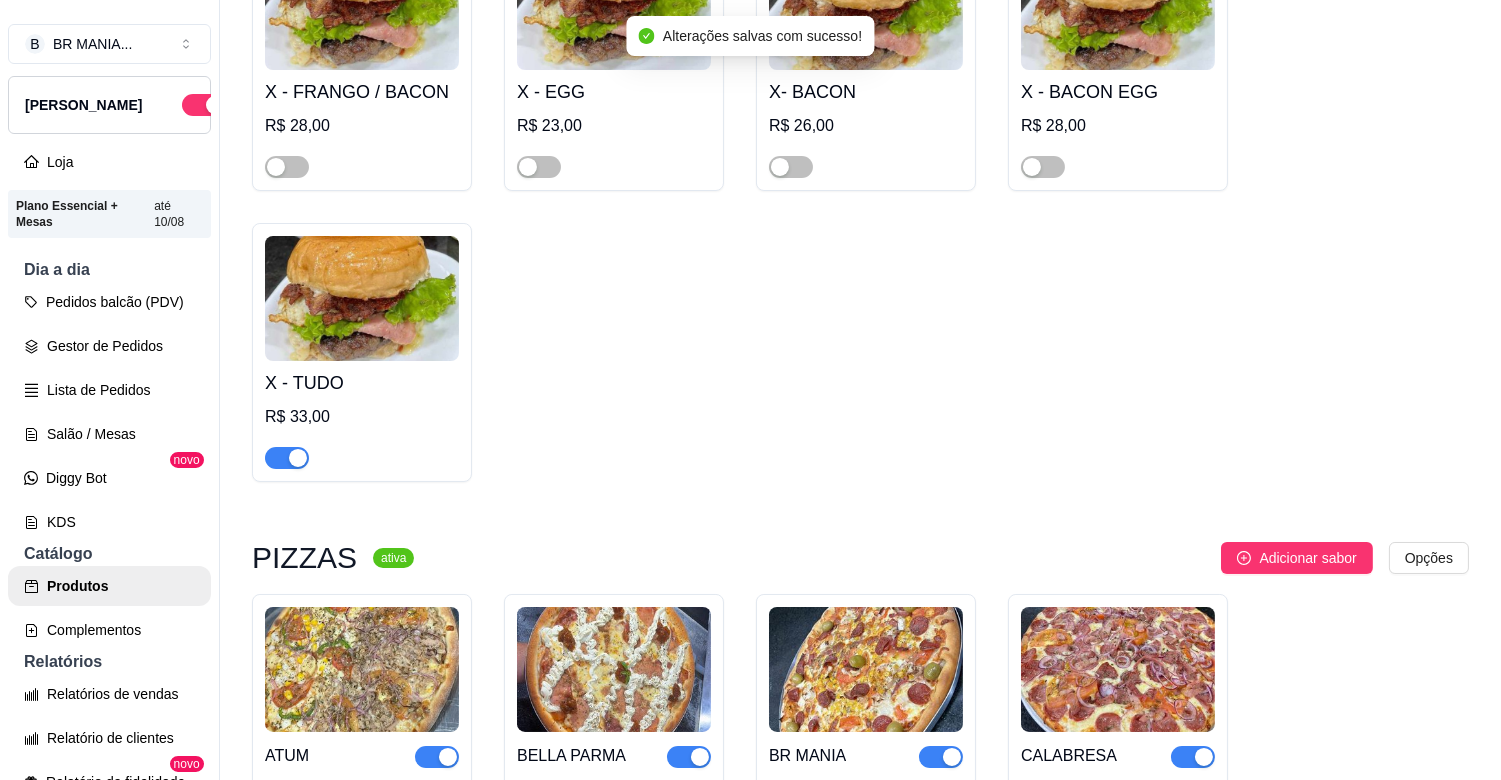 scroll, scrollTop: 2997, scrollLeft: 0, axis: vertical 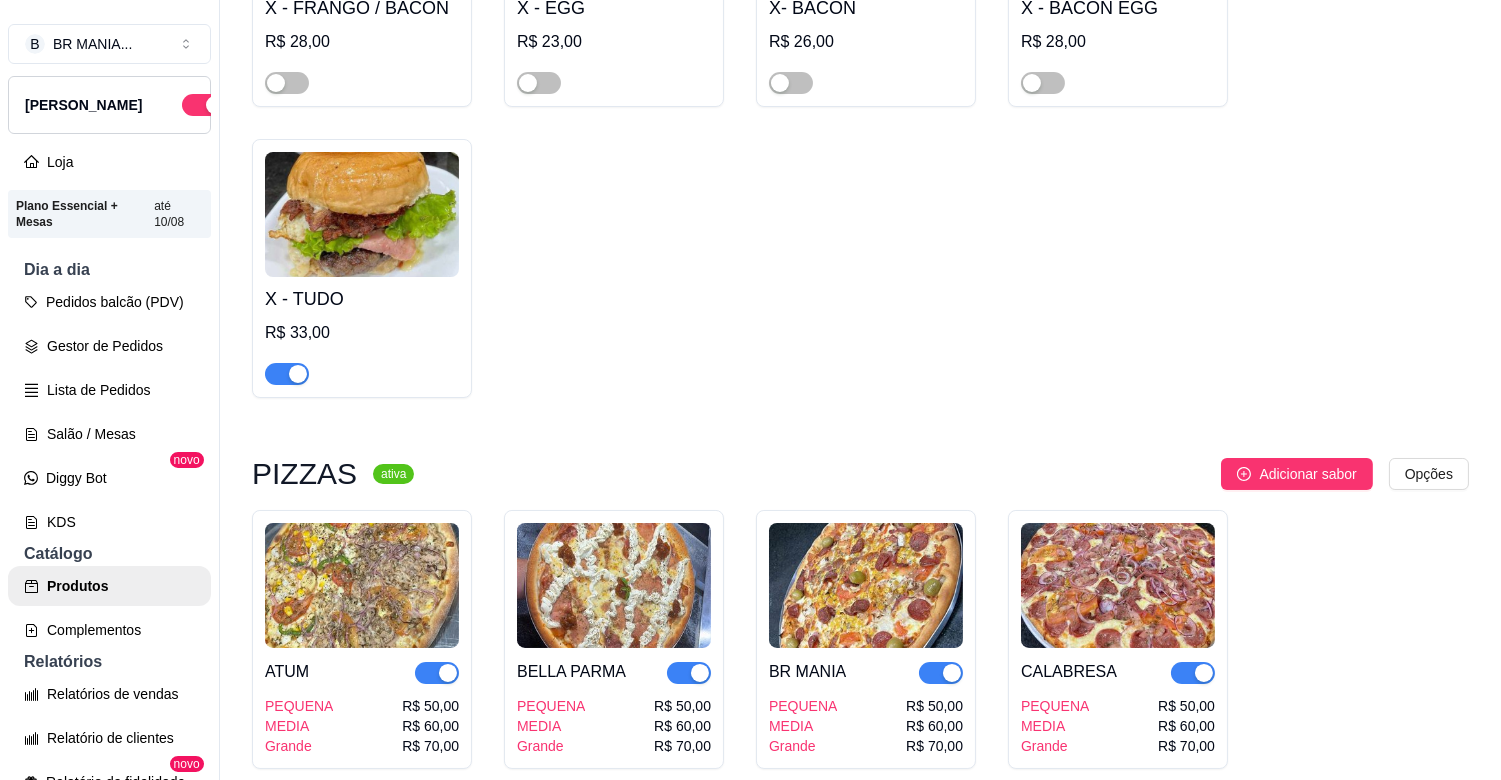 click at bounding box center [298, 374] 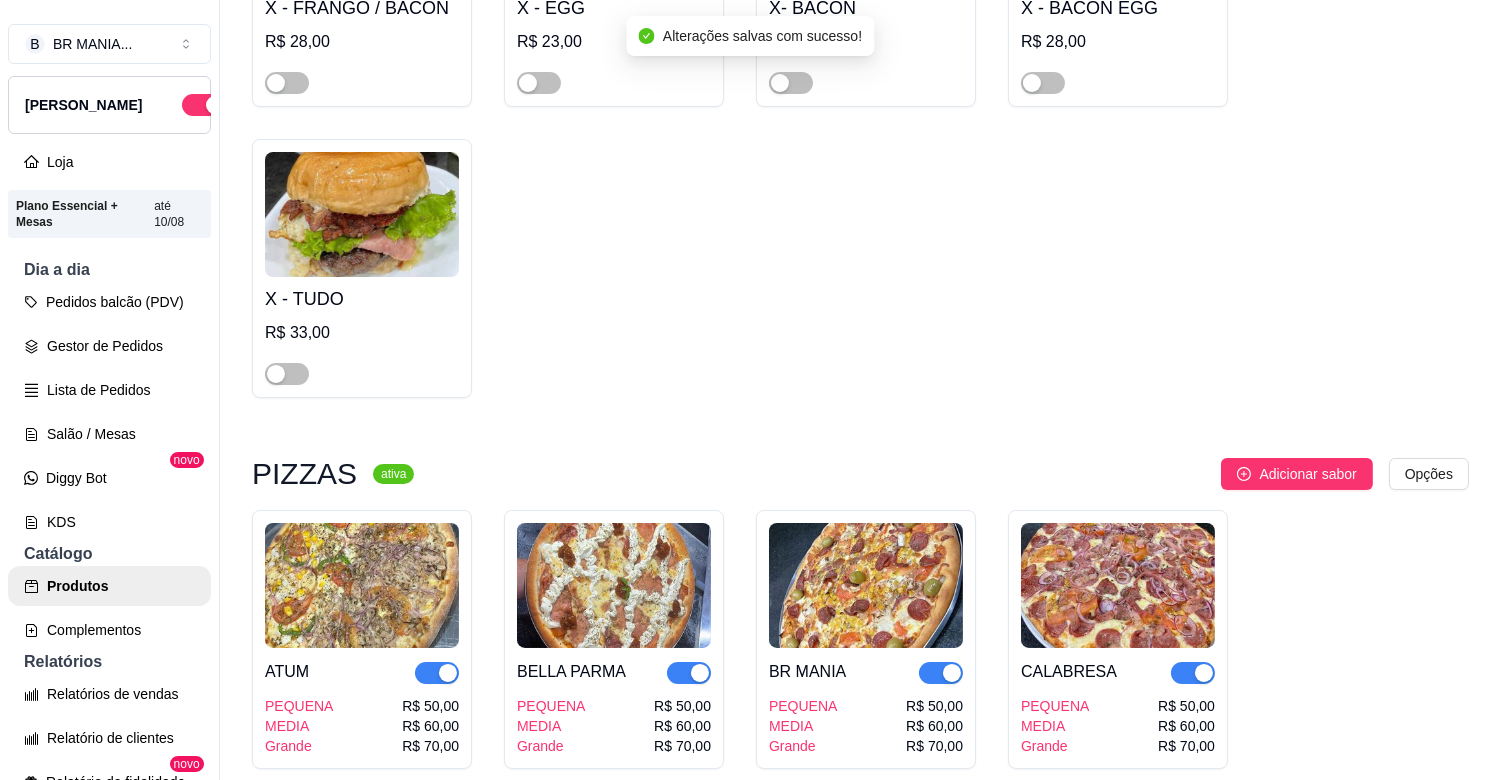 click at bounding box center [448, 673] 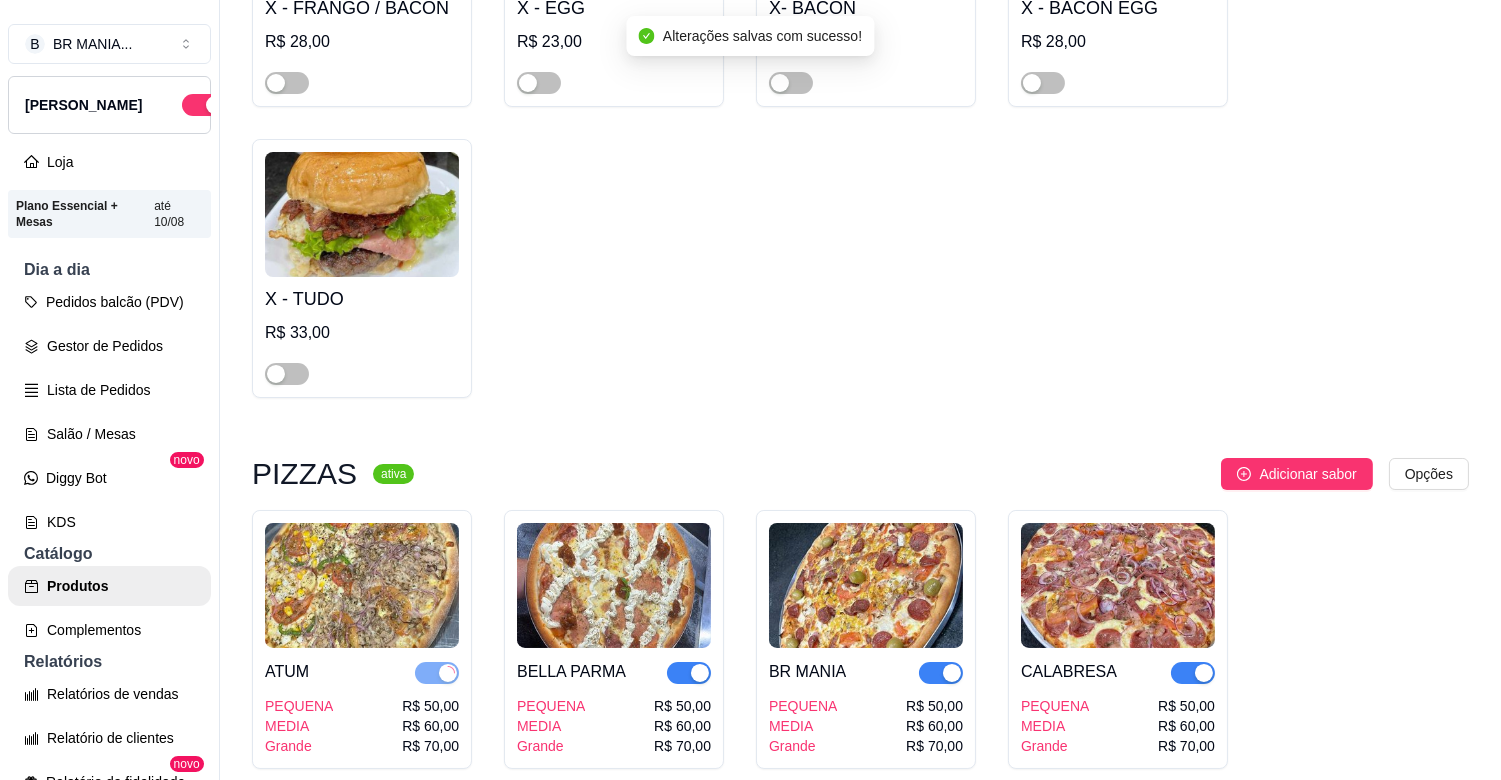 click at bounding box center (700, 673) 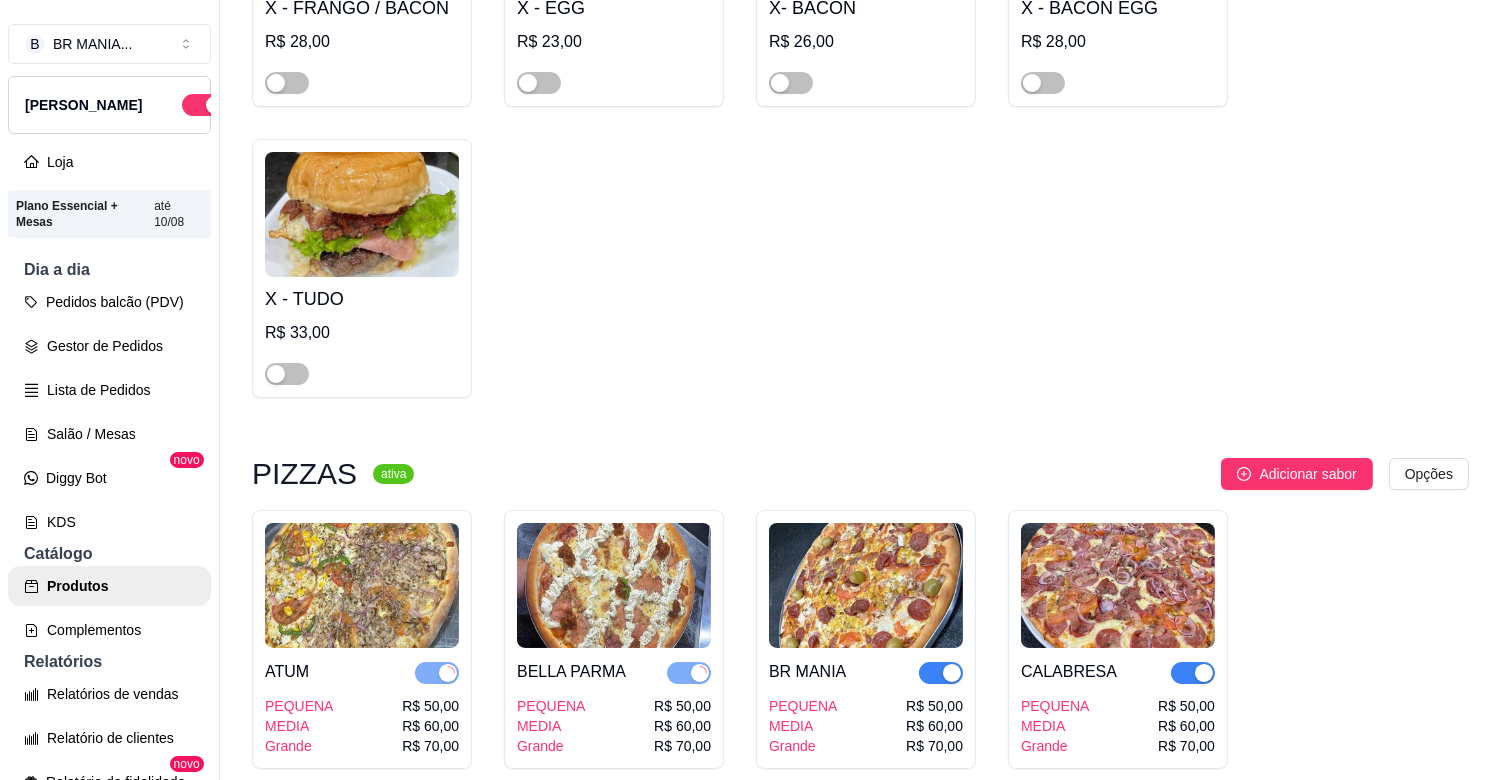 click at bounding box center (952, 673) 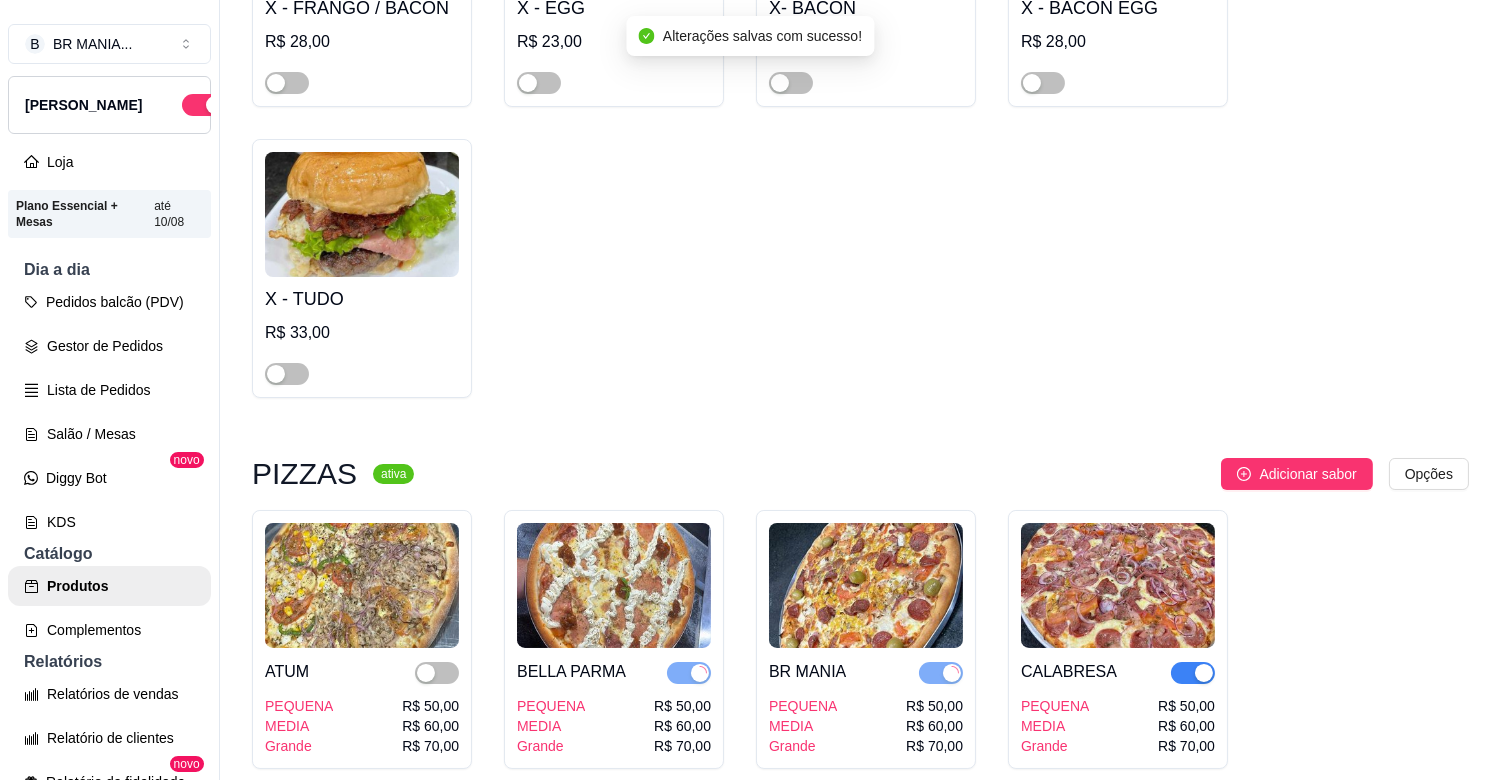 click at bounding box center (1204, 673) 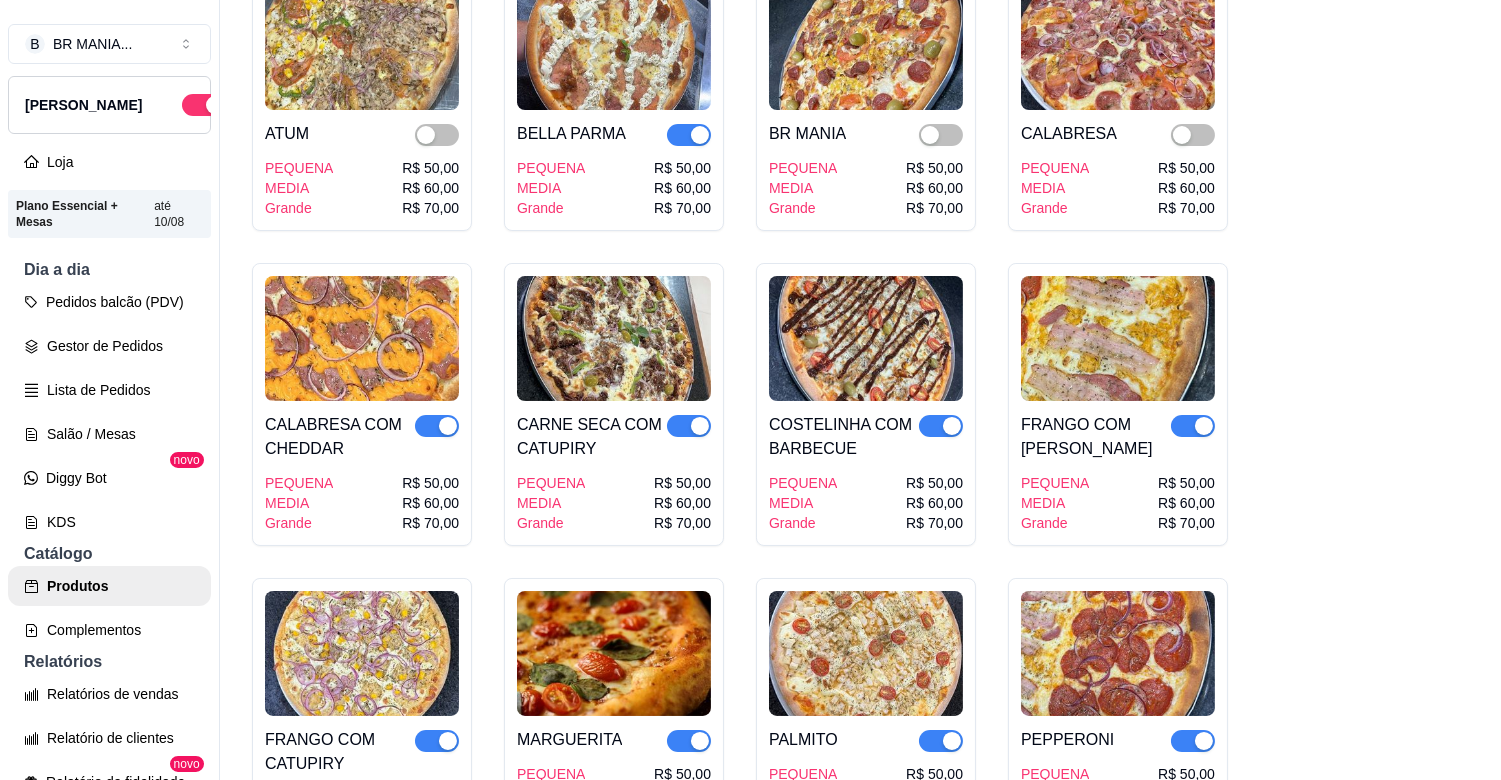 scroll, scrollTop: 3365, scrollLeft: 0, axis: vertical 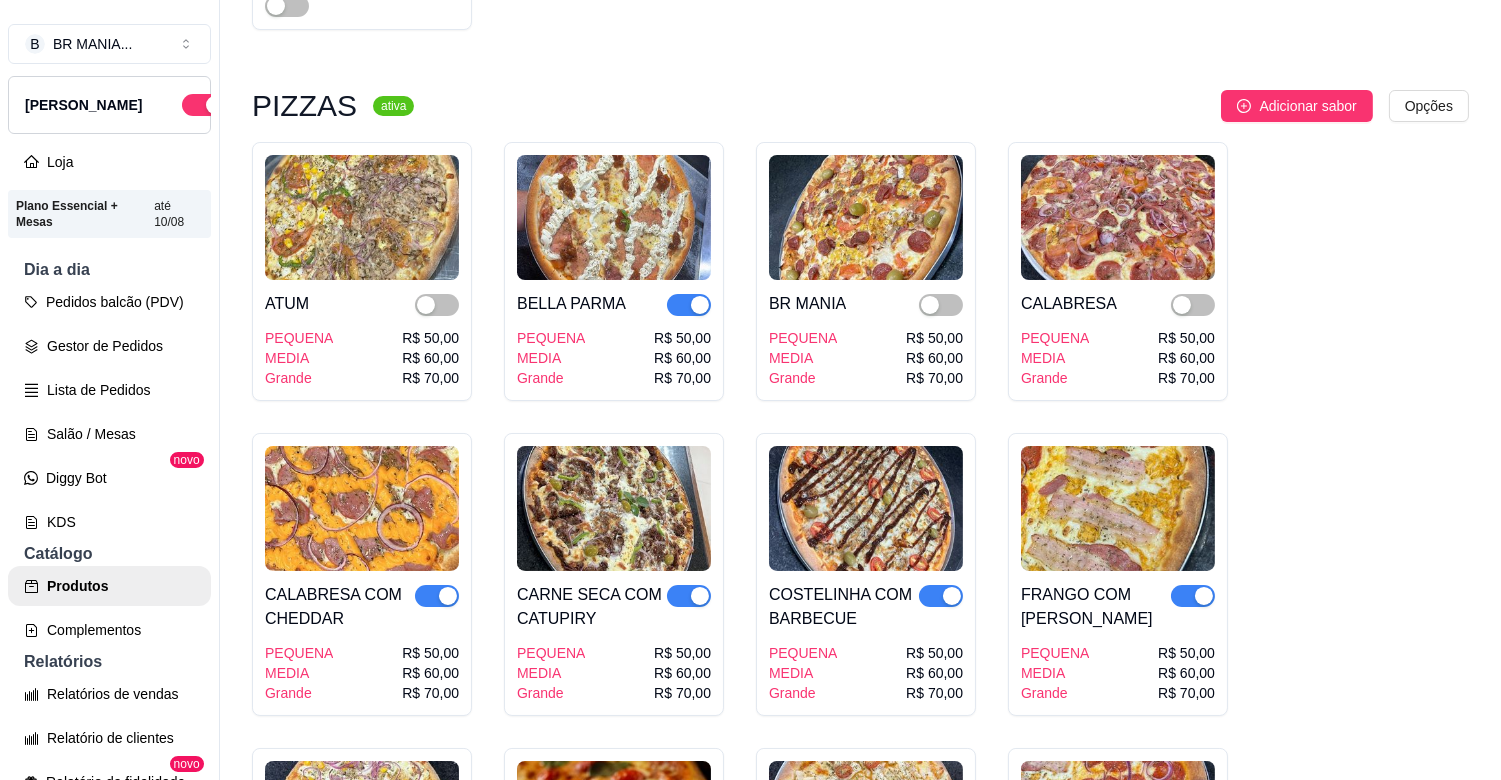 click at bounding box center [689, 305] 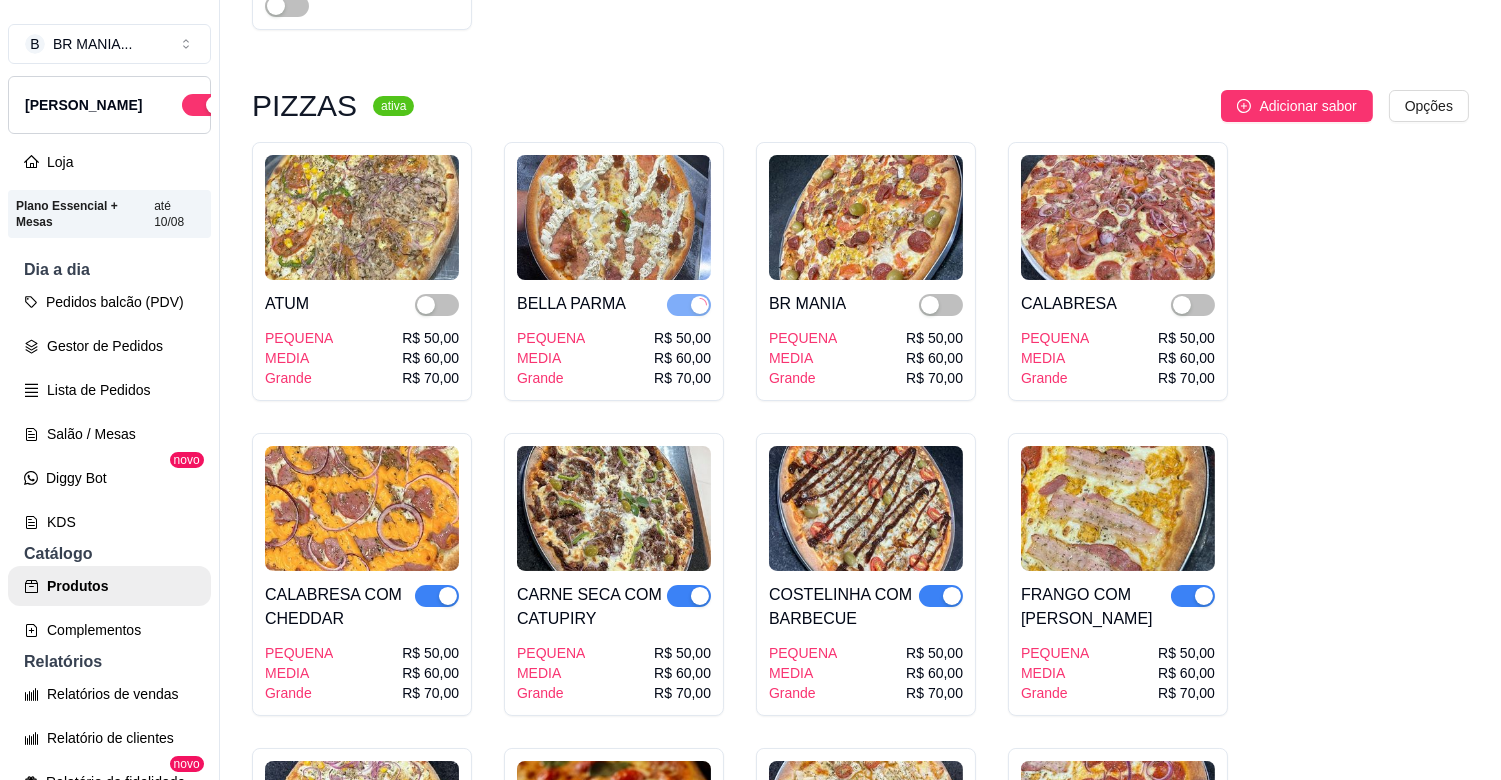 click at bounding box center [448, 596] 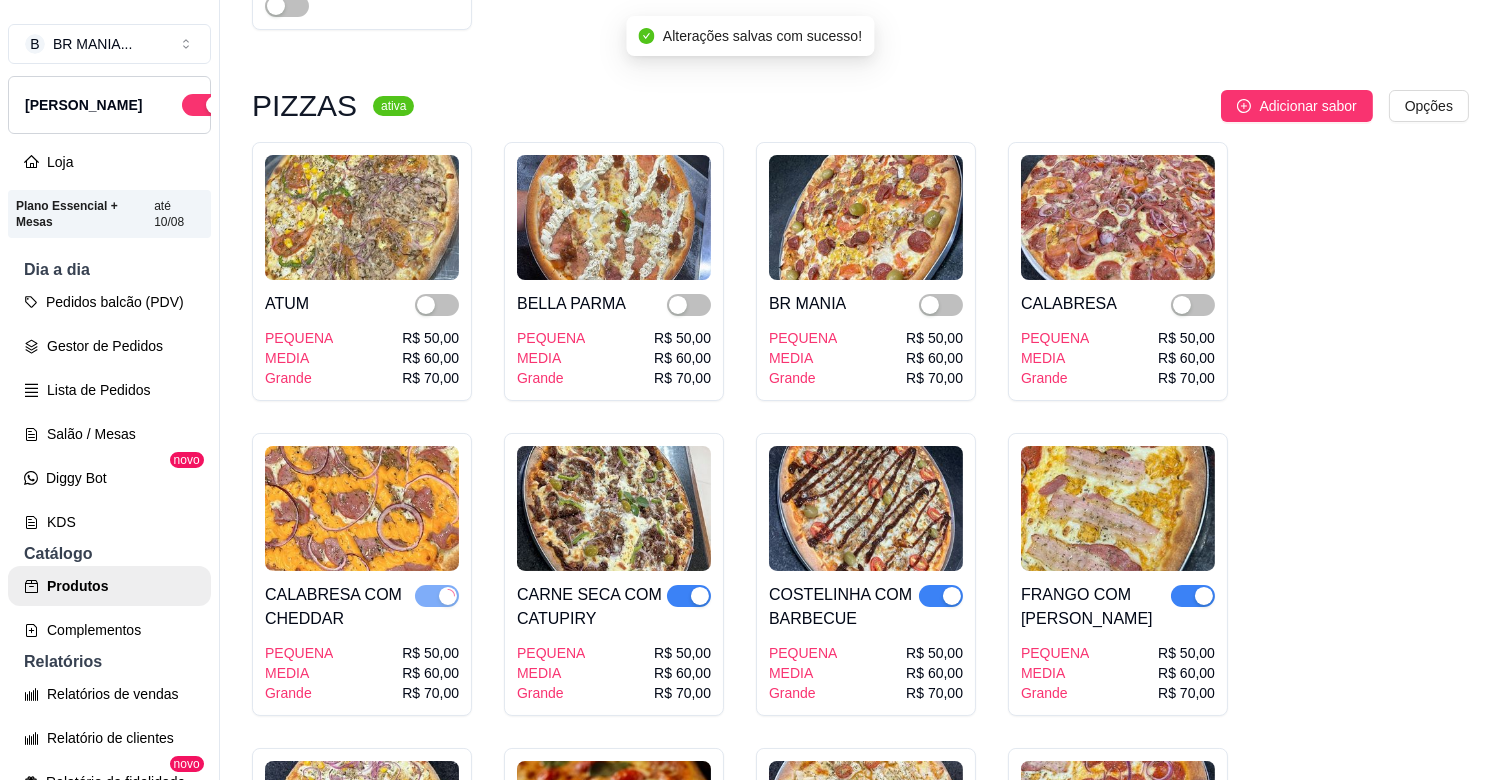 click at bounding box center [700, 596] 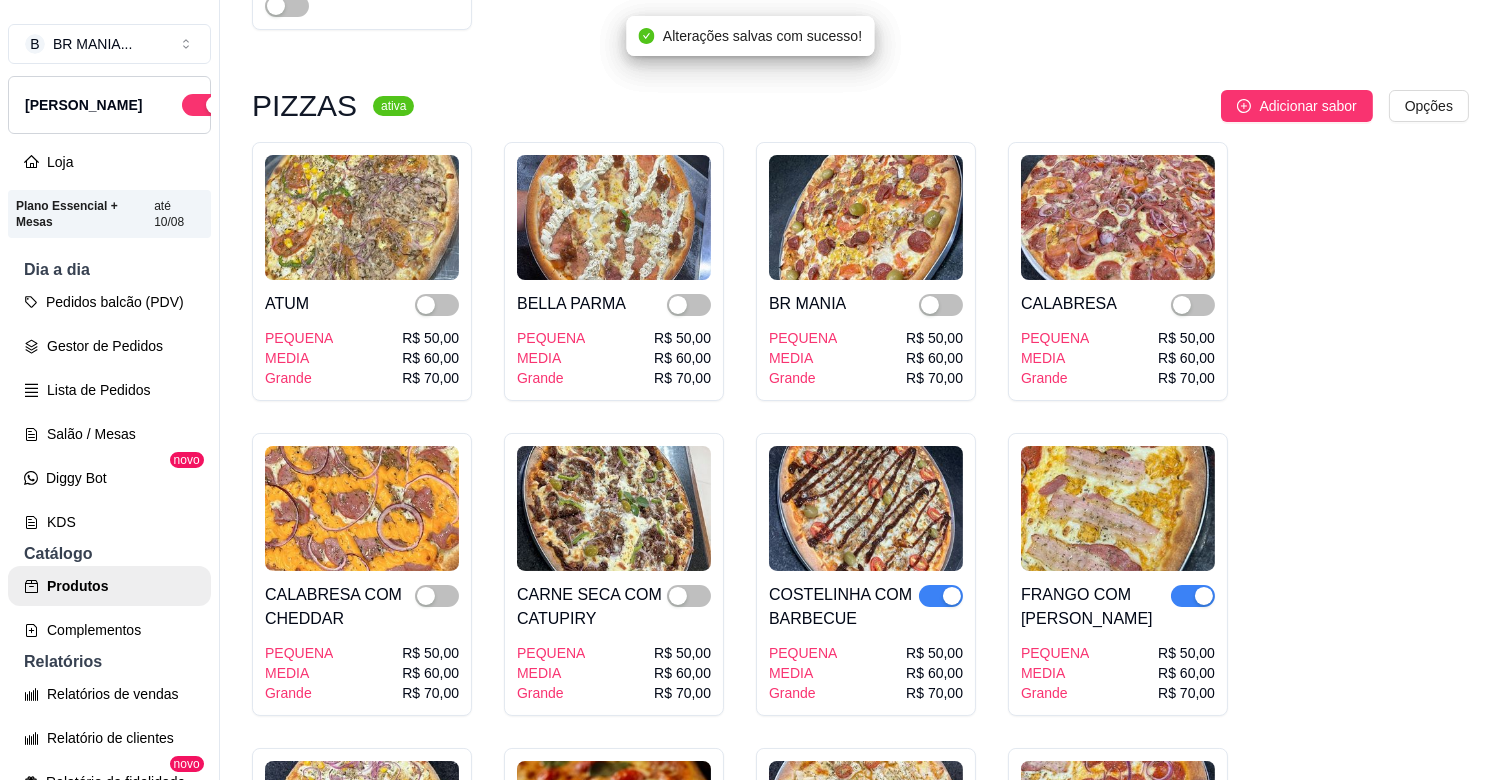 click at bounding box center (952, 596) 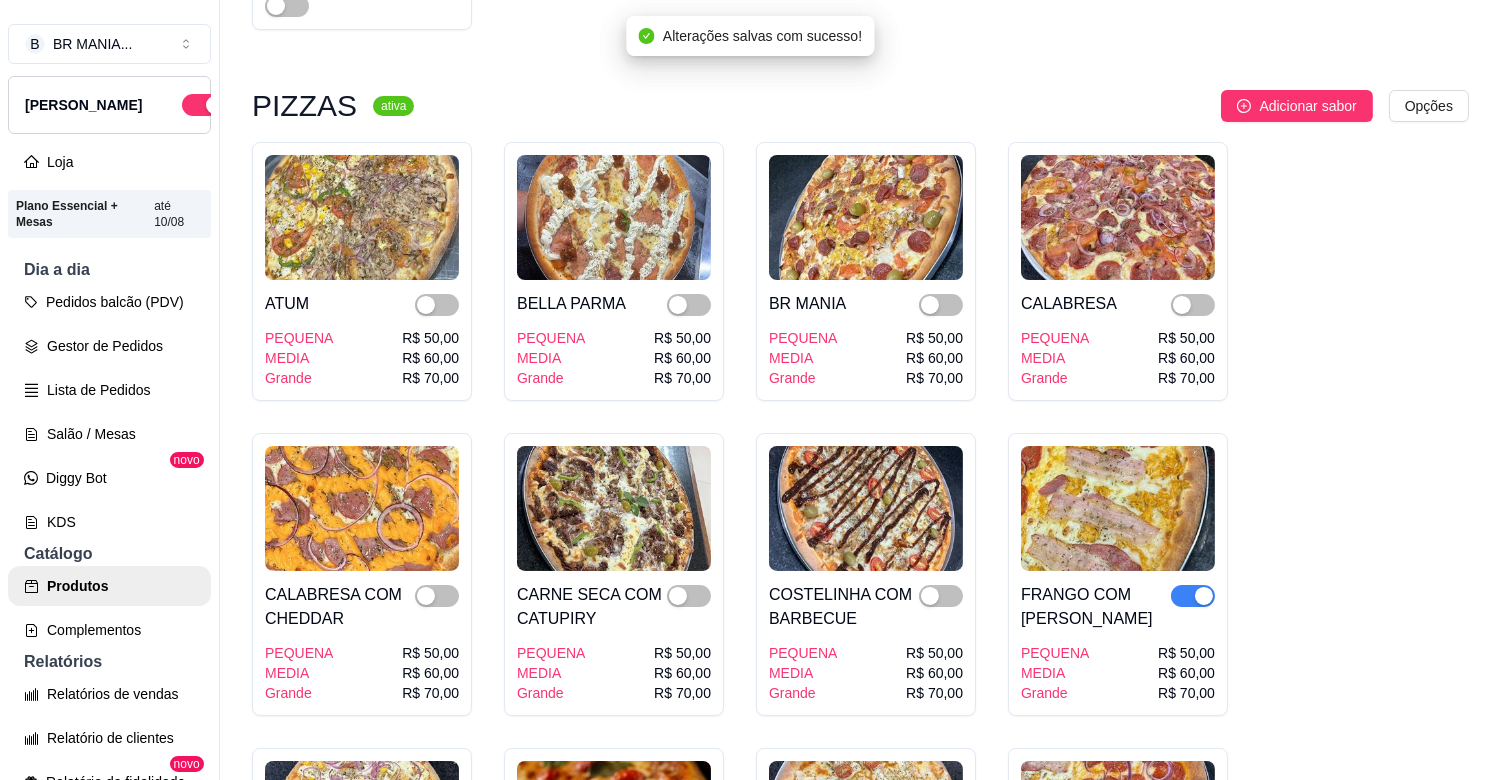 click at bounding box center [1204, 596] 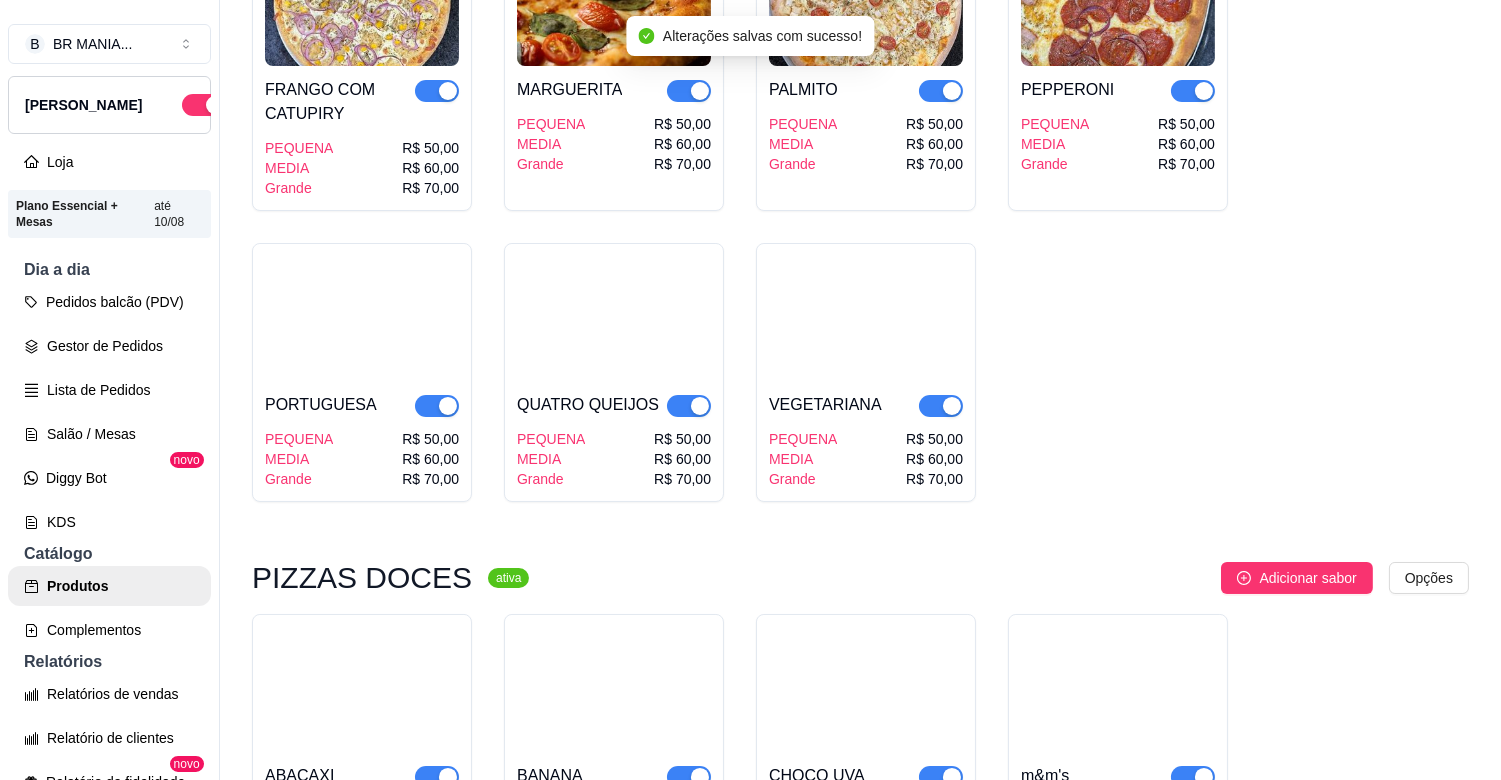 scroll, scrollTop: 4242, scrollLeft: 0, axis: vertical 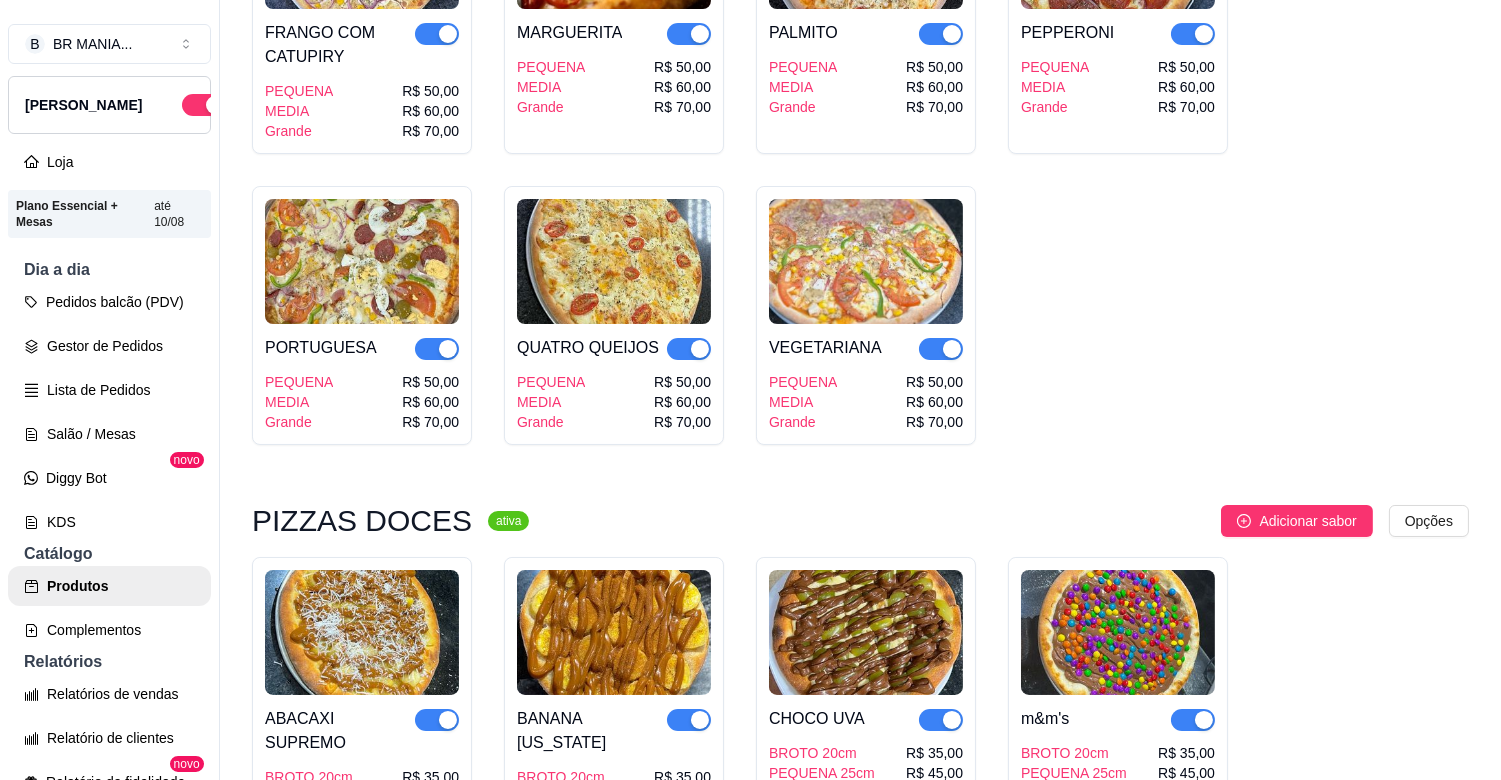 click at bounding box center (1204, 34) 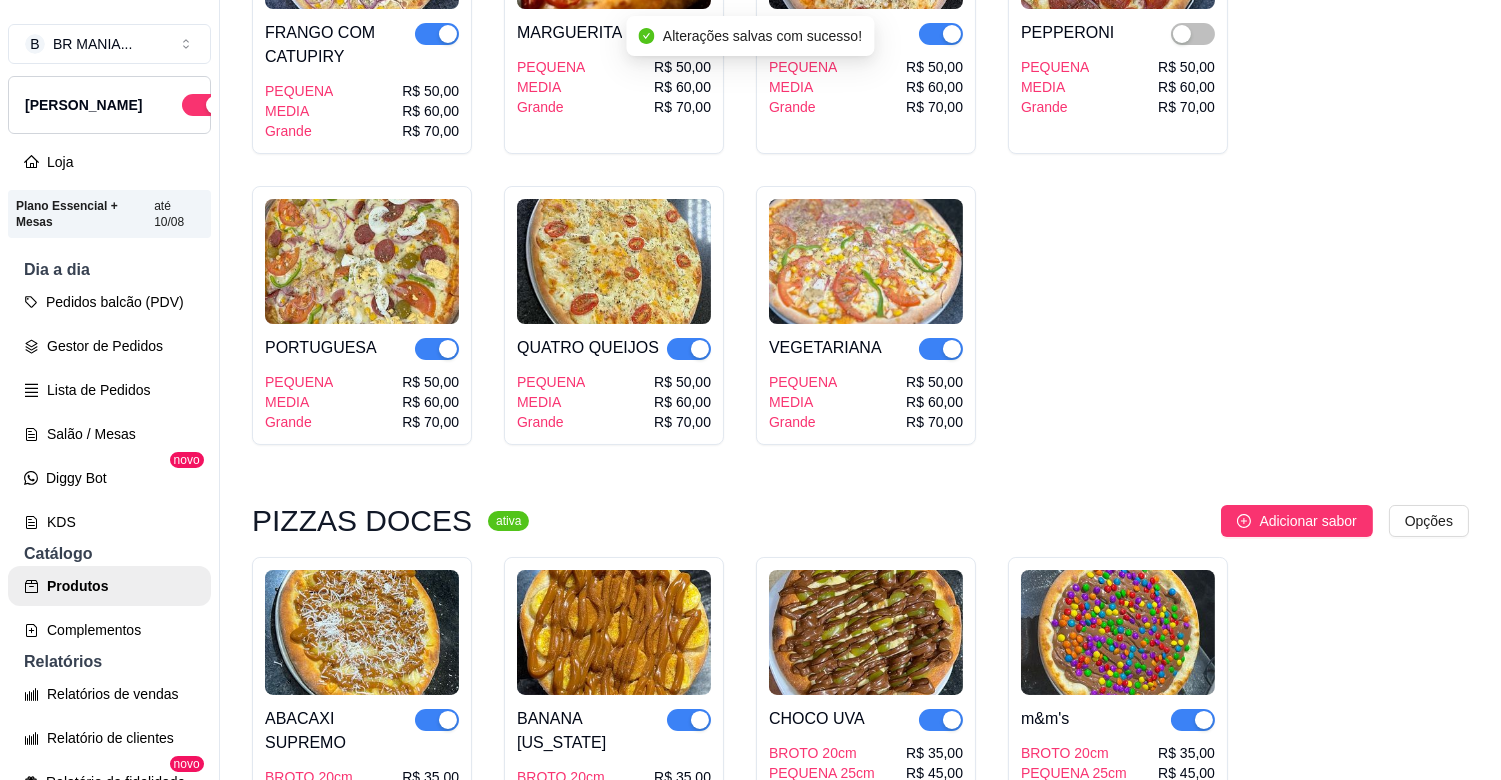 click at bounding box center [952, 34] 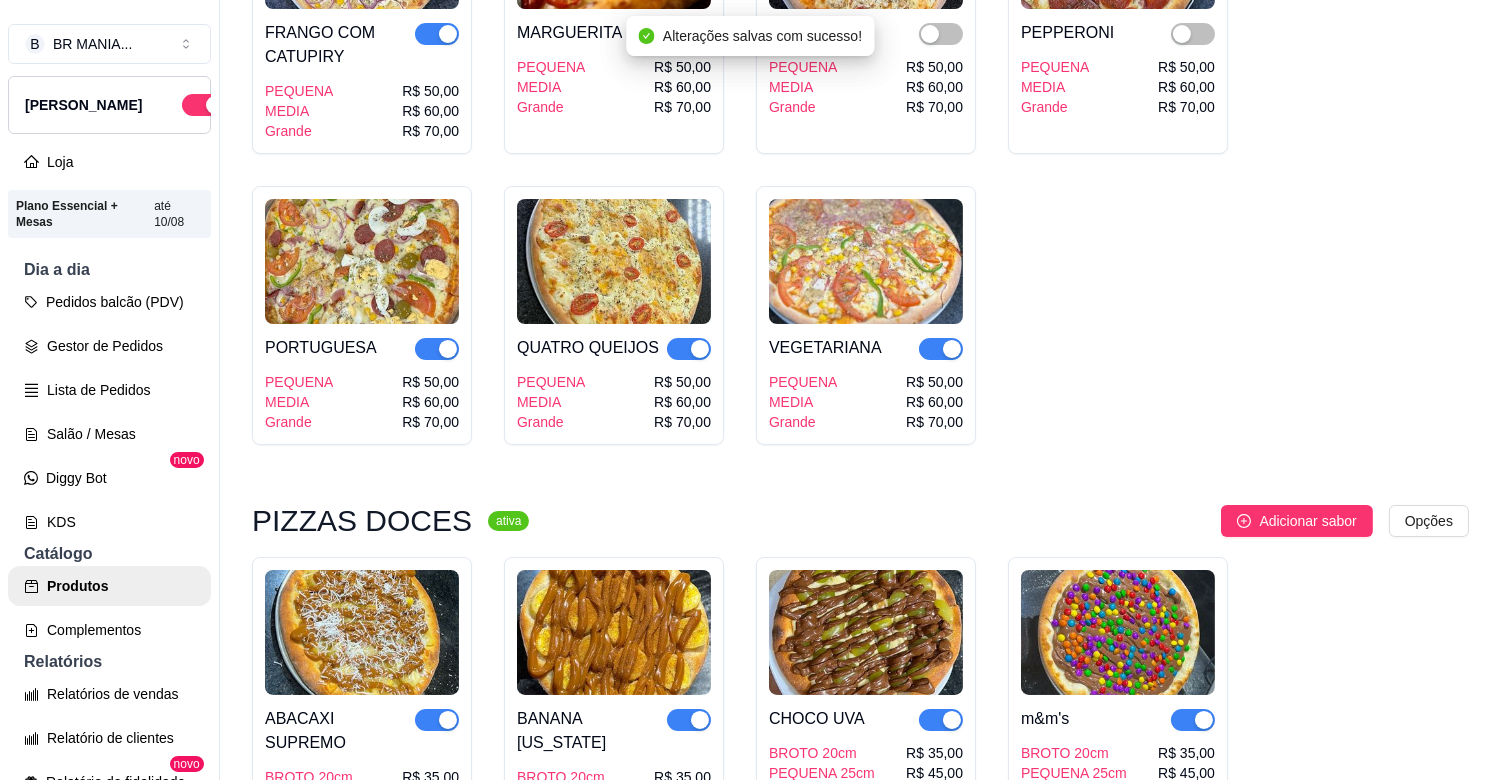 click at bounding box center [700, 34] 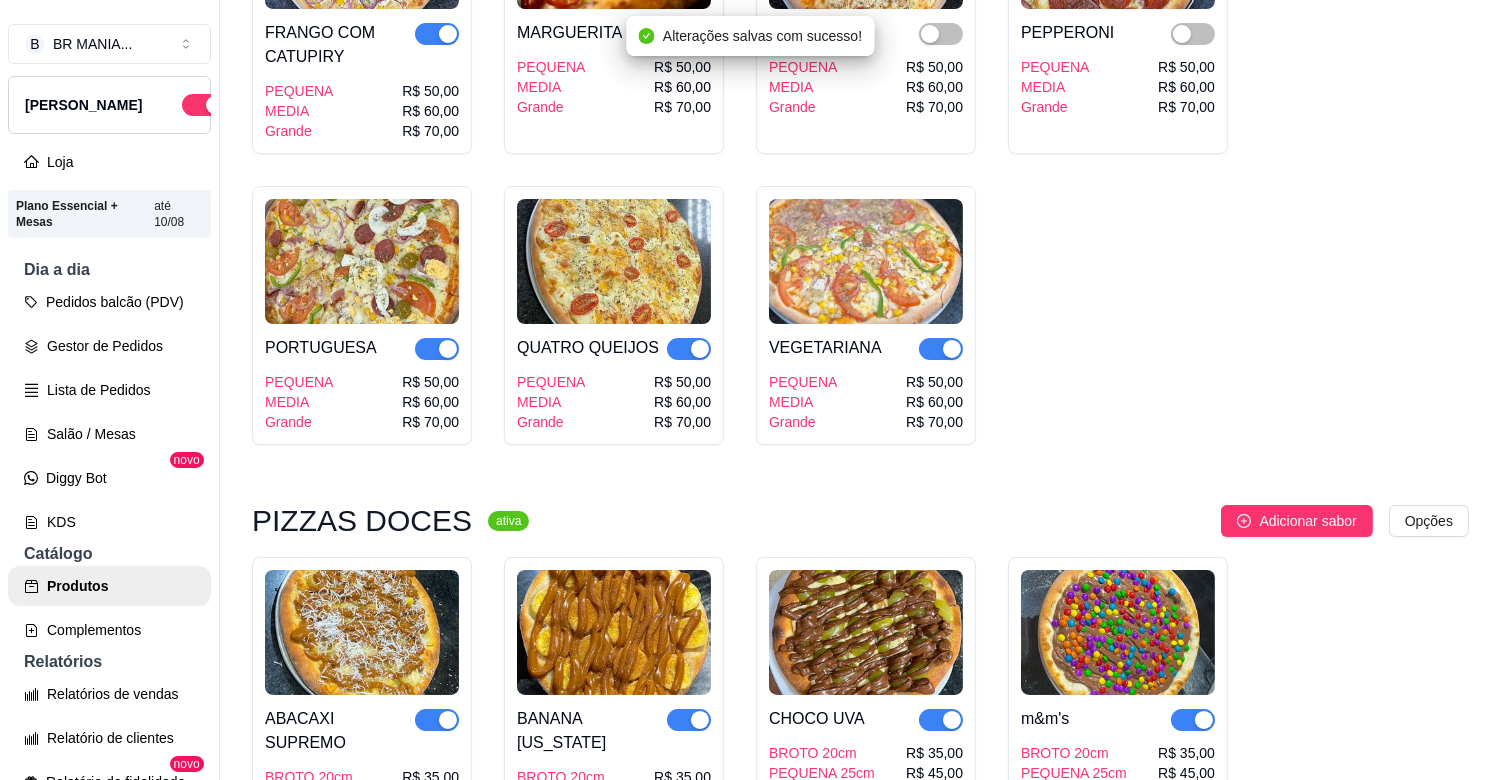 click at bounding box center [448, 34] 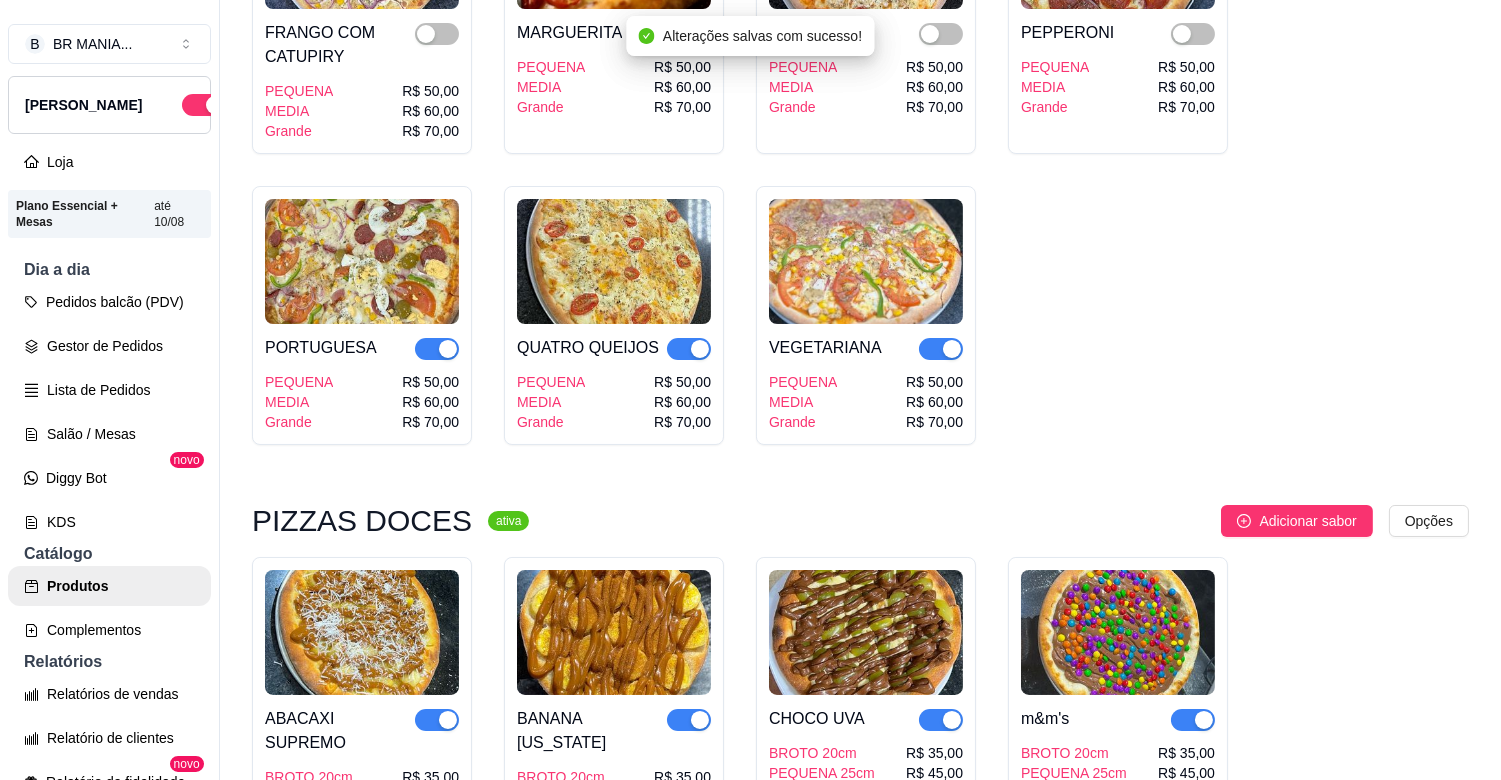 click at bounding box center (448, 349) 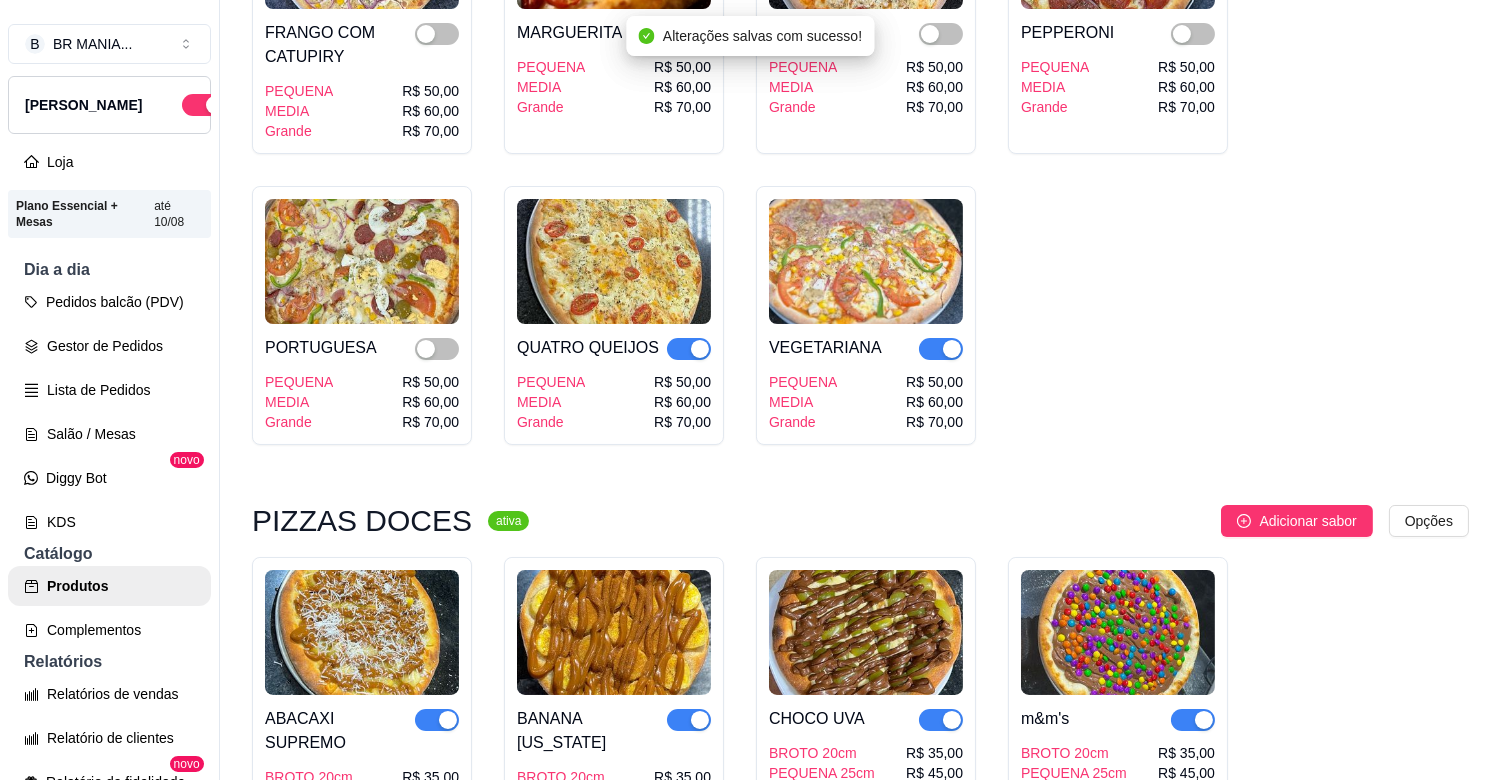 click at bounding box center [700, 349] 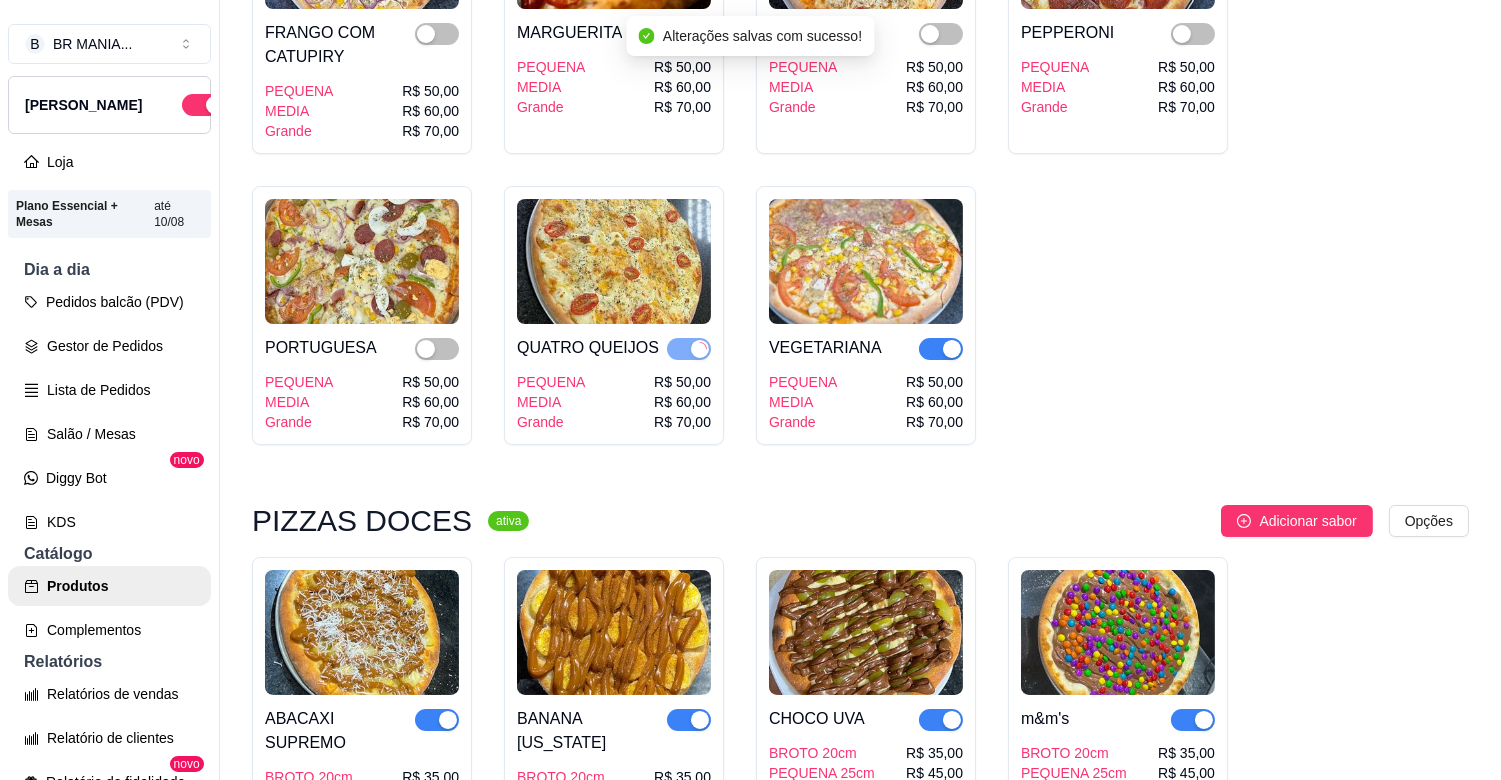 click at bounding box center [941, 349] 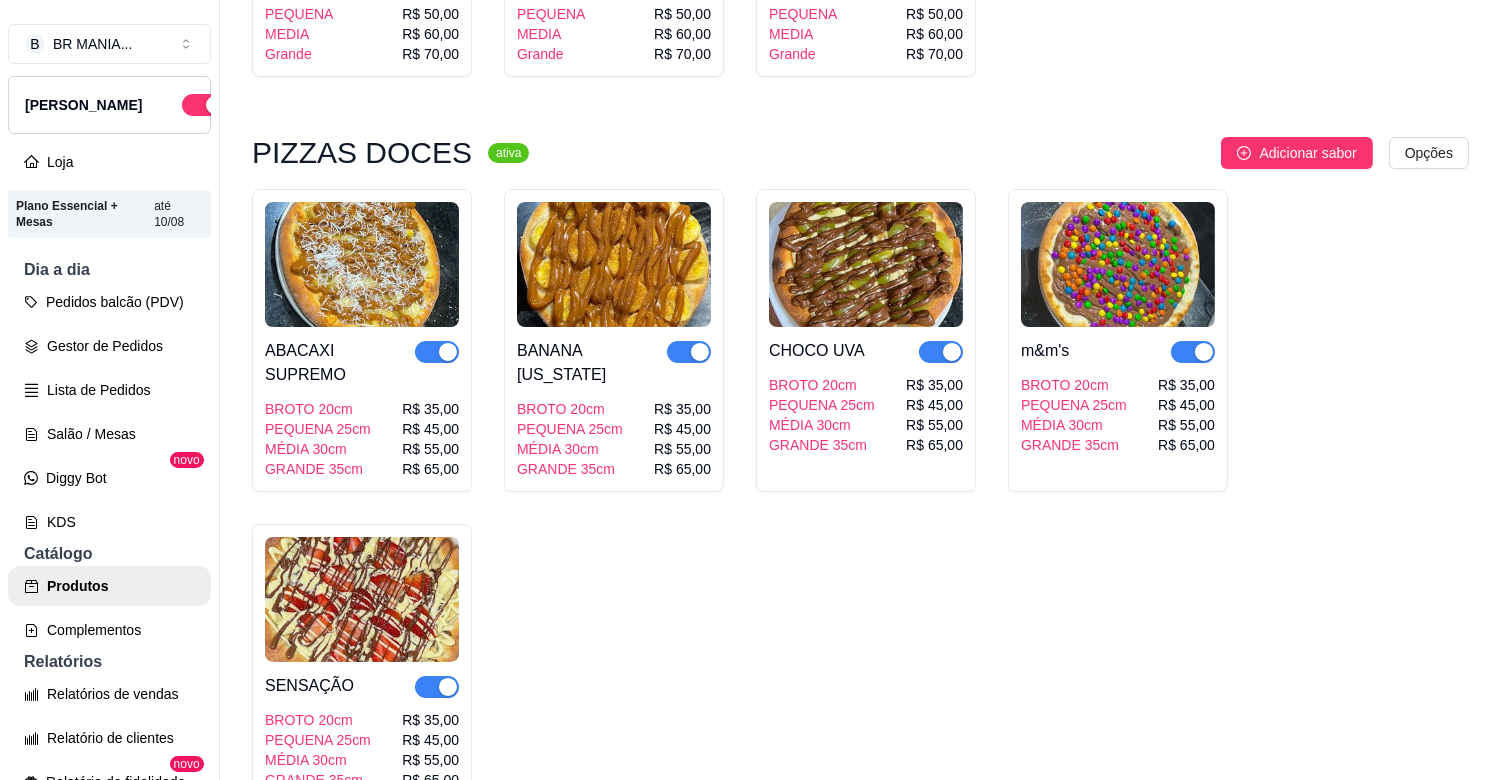 scroll, scrollTop: 4637, scrollLeft: 0, axis: vertical 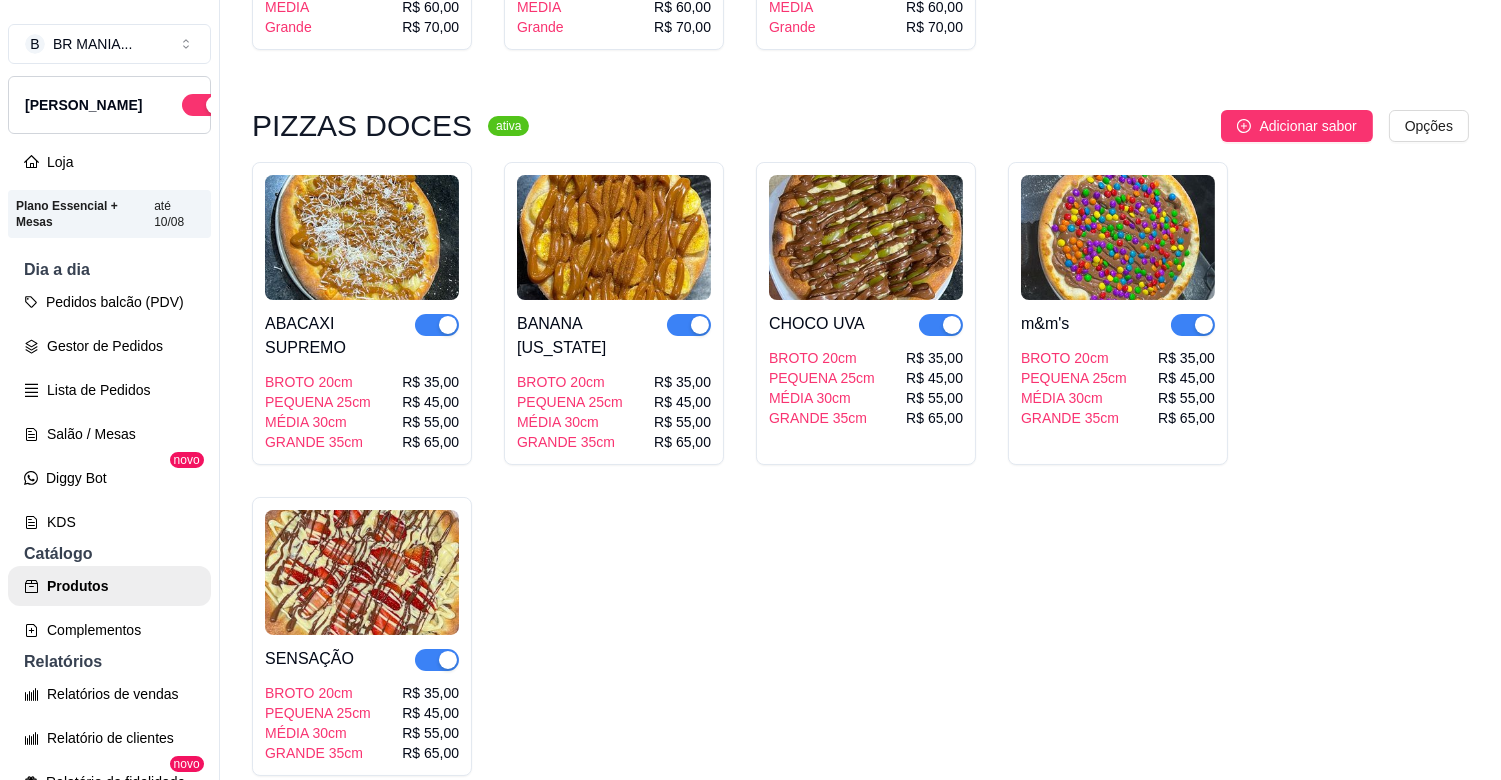 click at bounding box center [1204, 325] 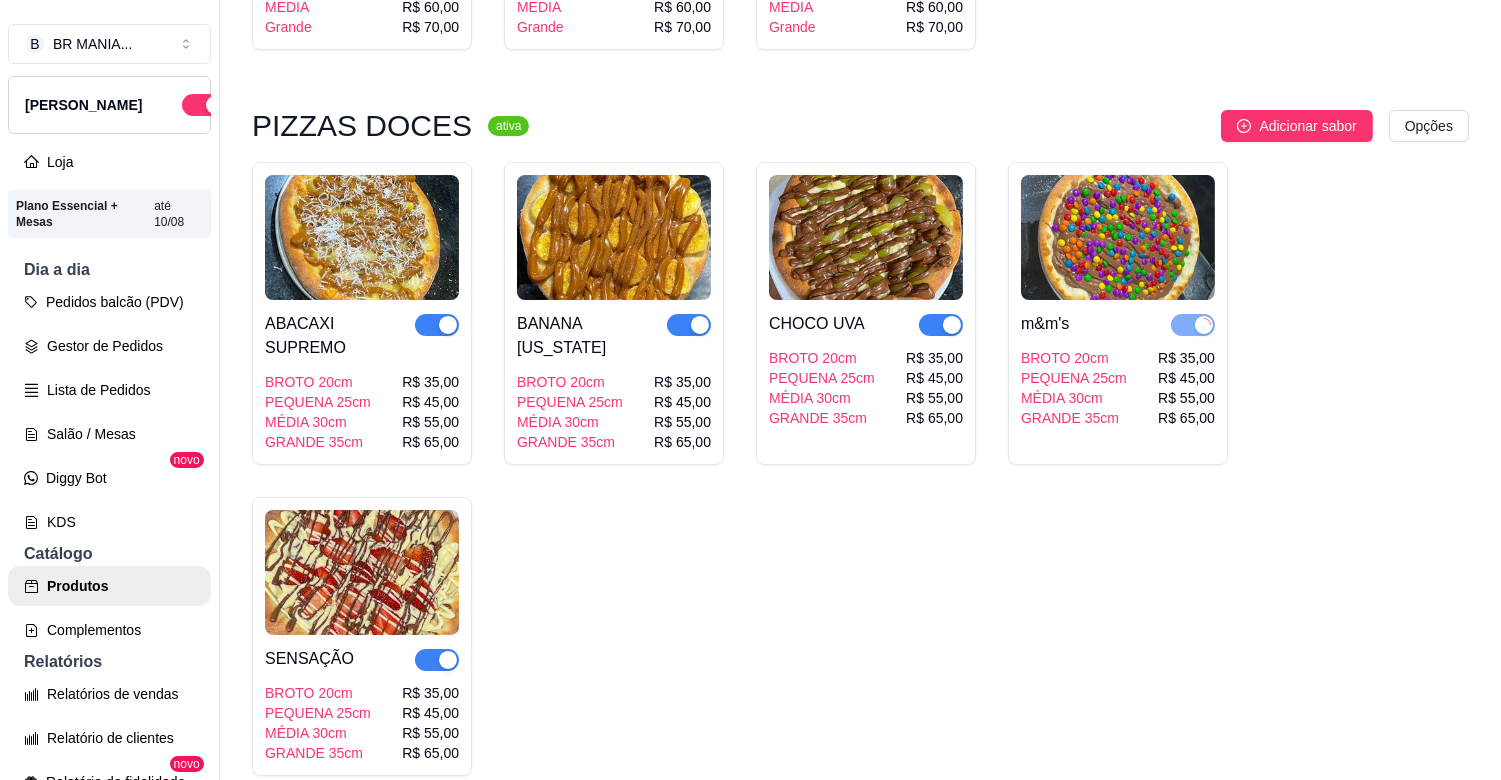 click at bounding box center [952, 325] 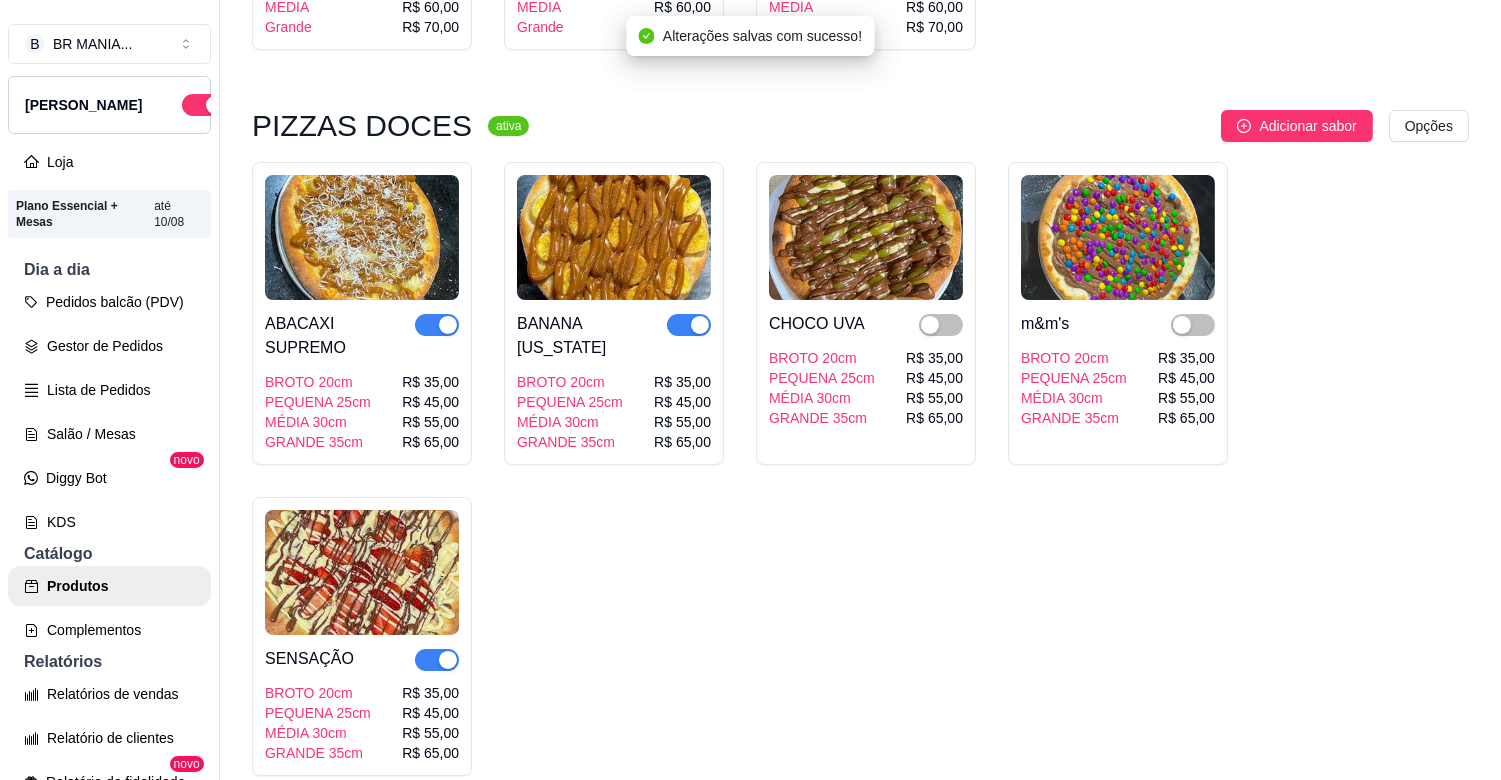 click at bounding box center [689, 325] 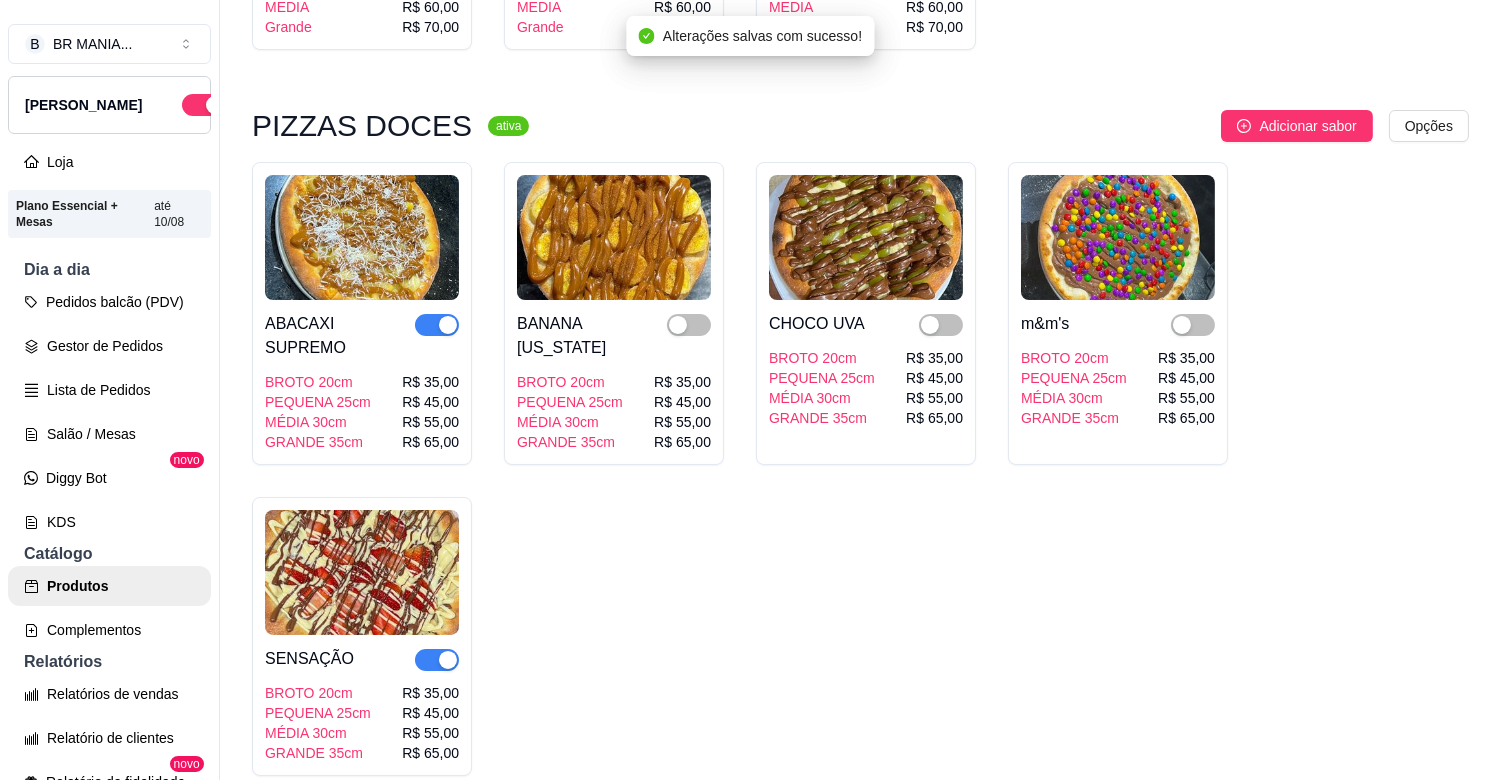 click at bounding box center [448, 325] 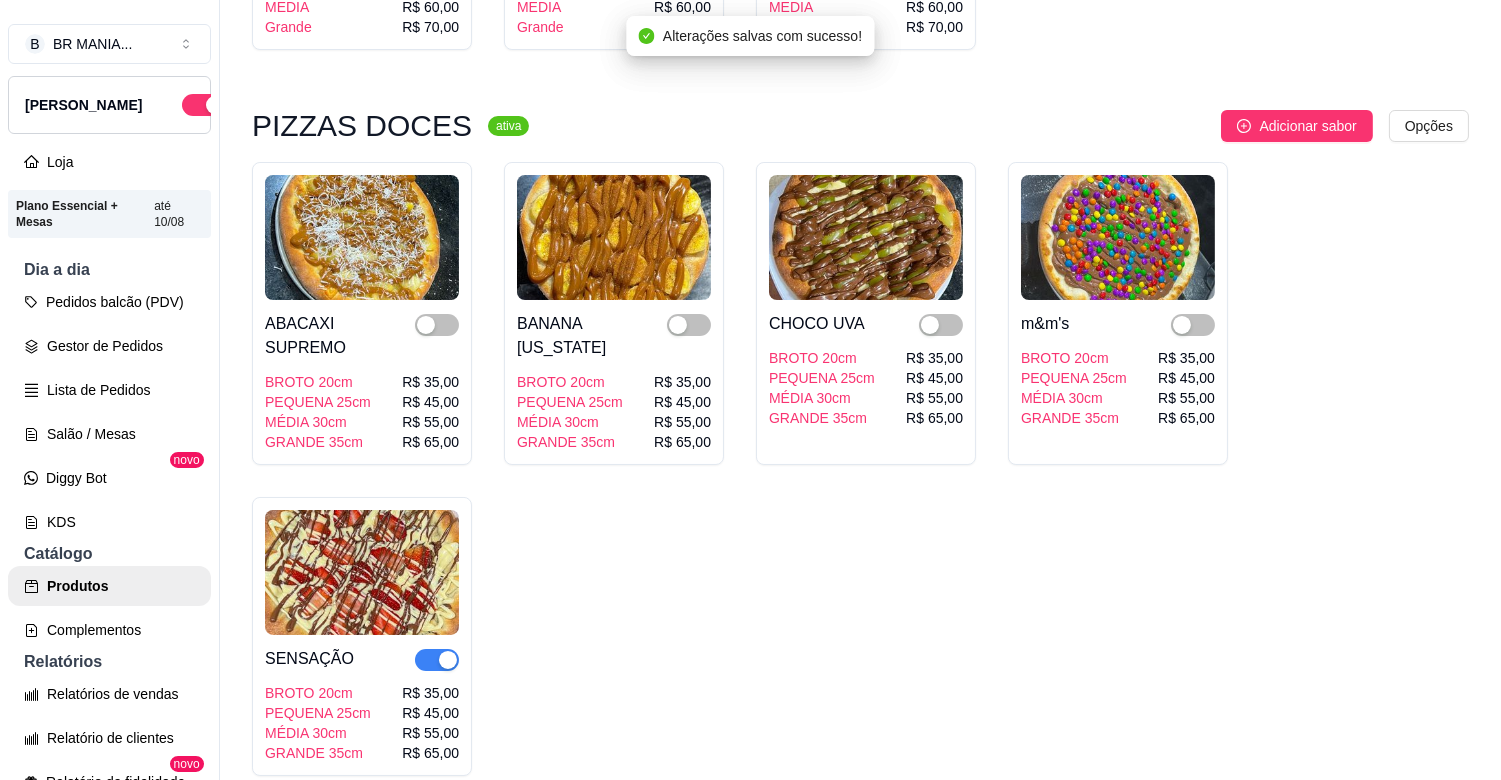 drag, startPoint x: 444, startPoint y: 618, endPoint x: 454, endPoint y: 615, distance: 10.440307 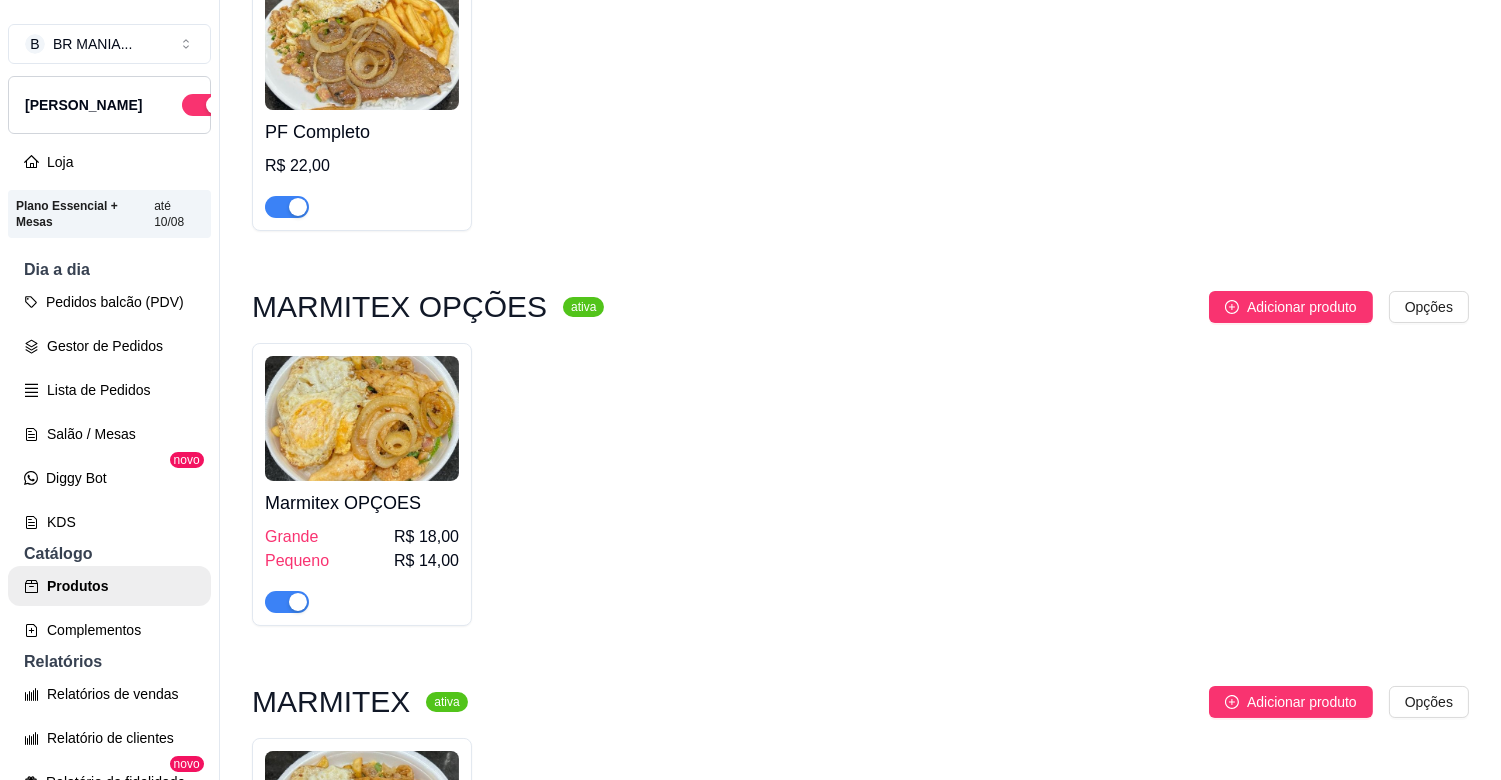 scroll, scrollTop: 0, scrollLeft: 0, axis: both 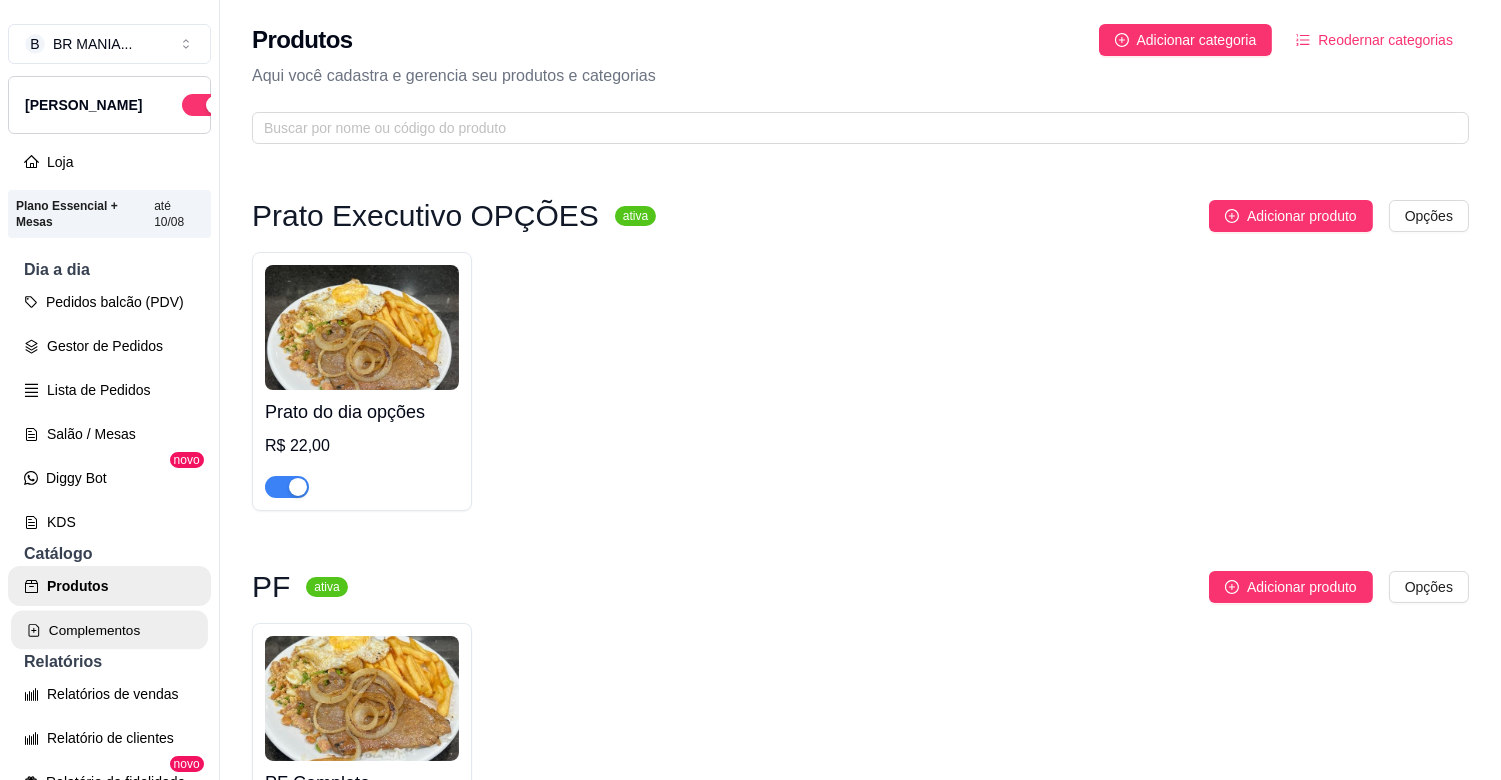 click on "Complementos" at bounding box center (109, 630) 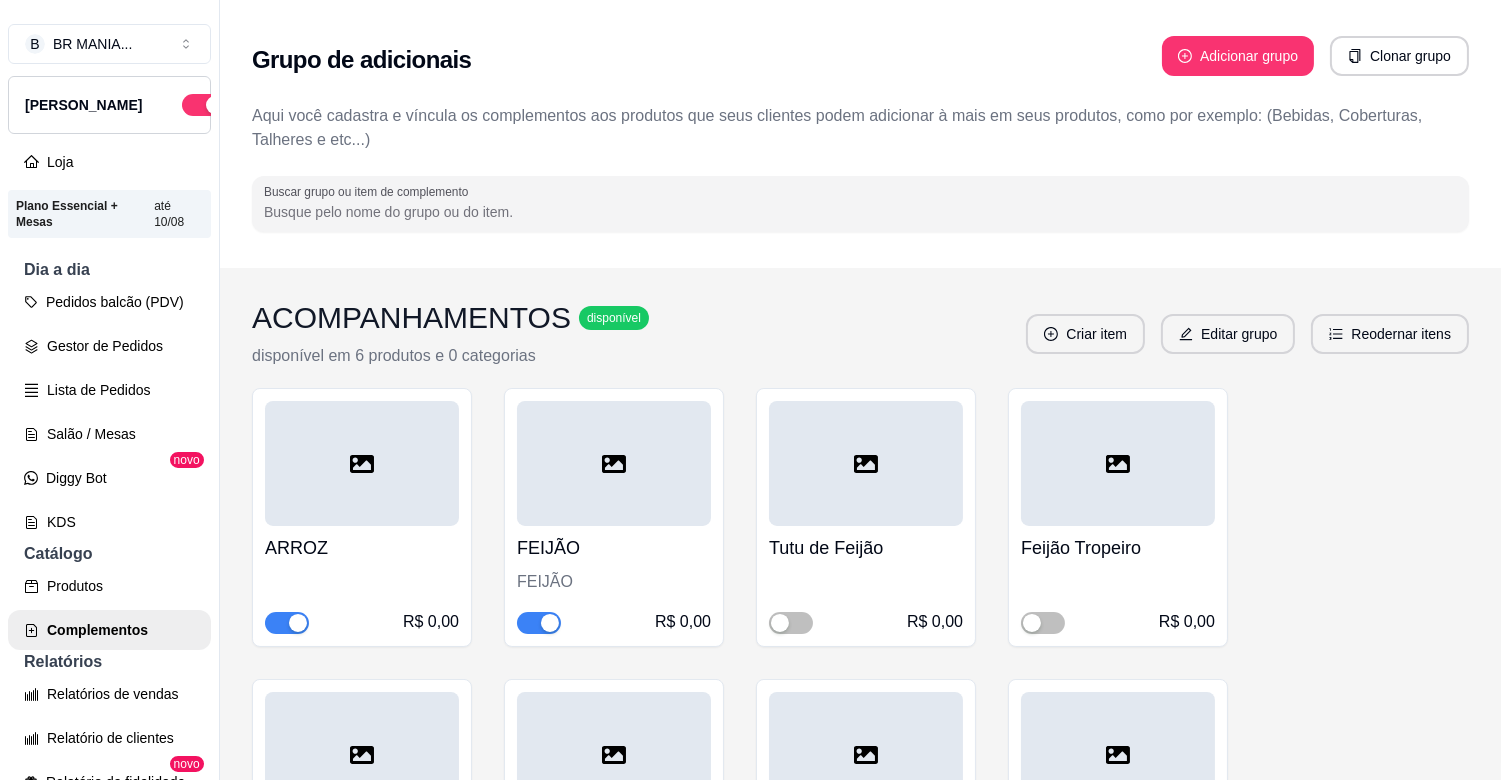 click at bounding box center (550, 623) 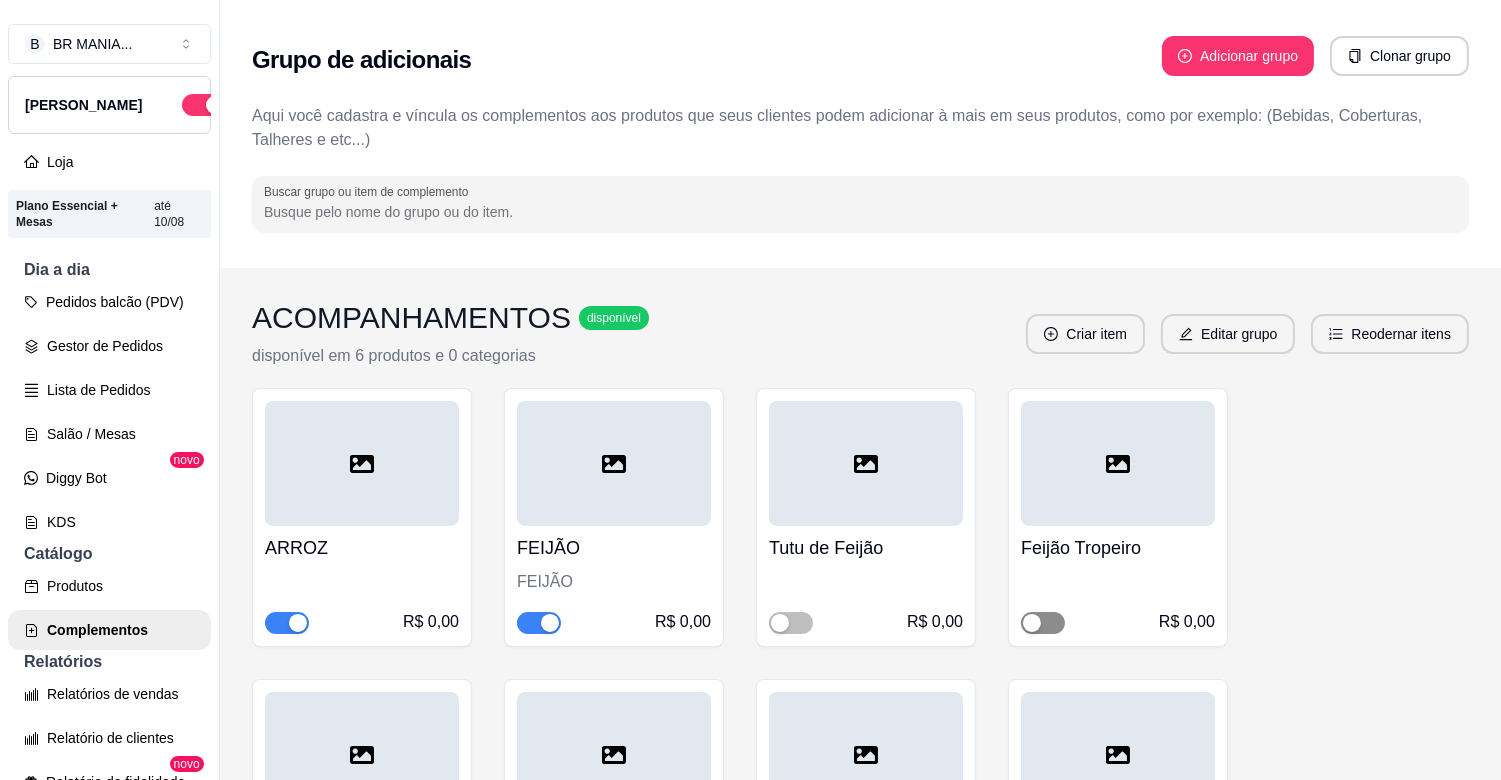 click at bounding box center [1043, 623] 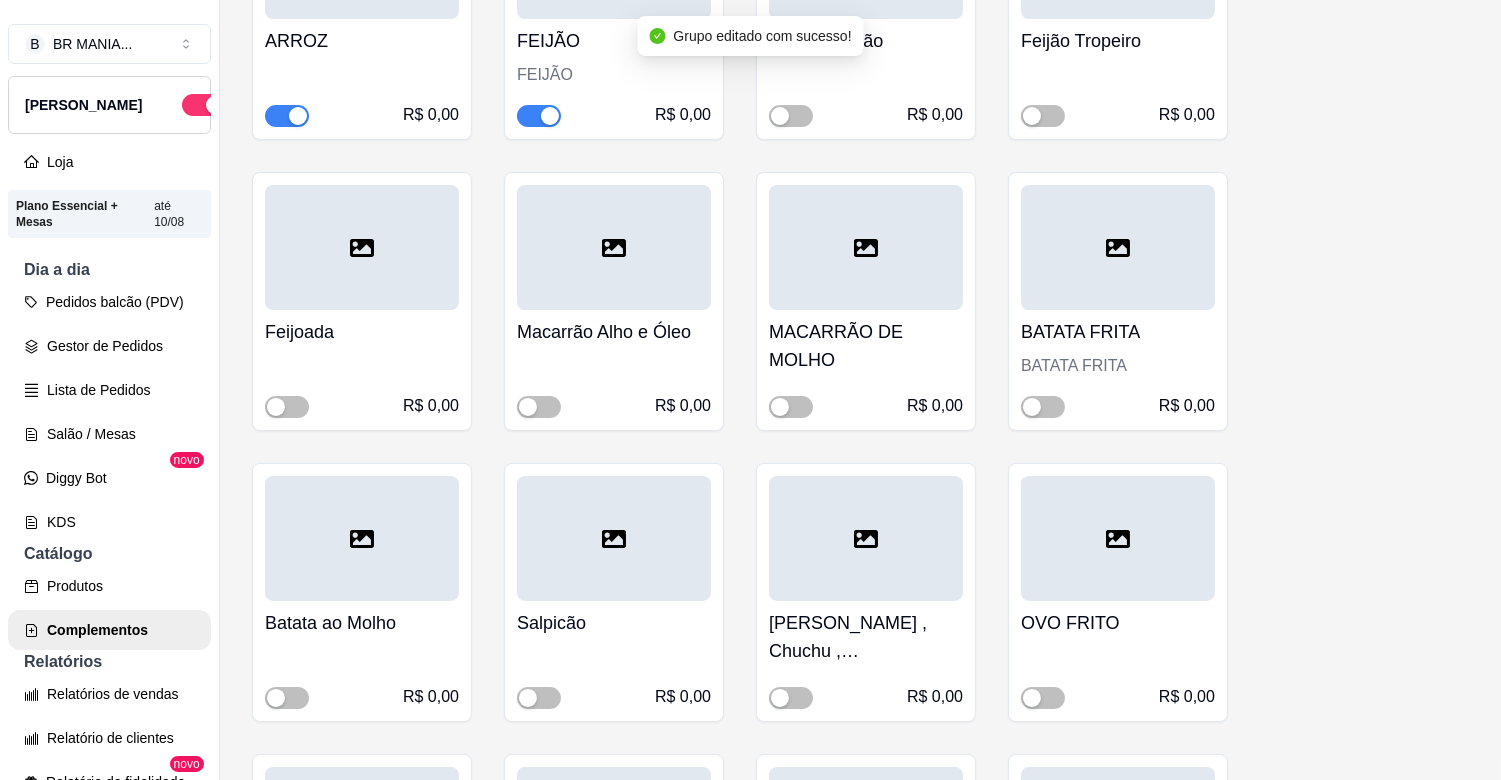 scroll, scrollTop: 567, scrollLeft: 0, axis: vertical 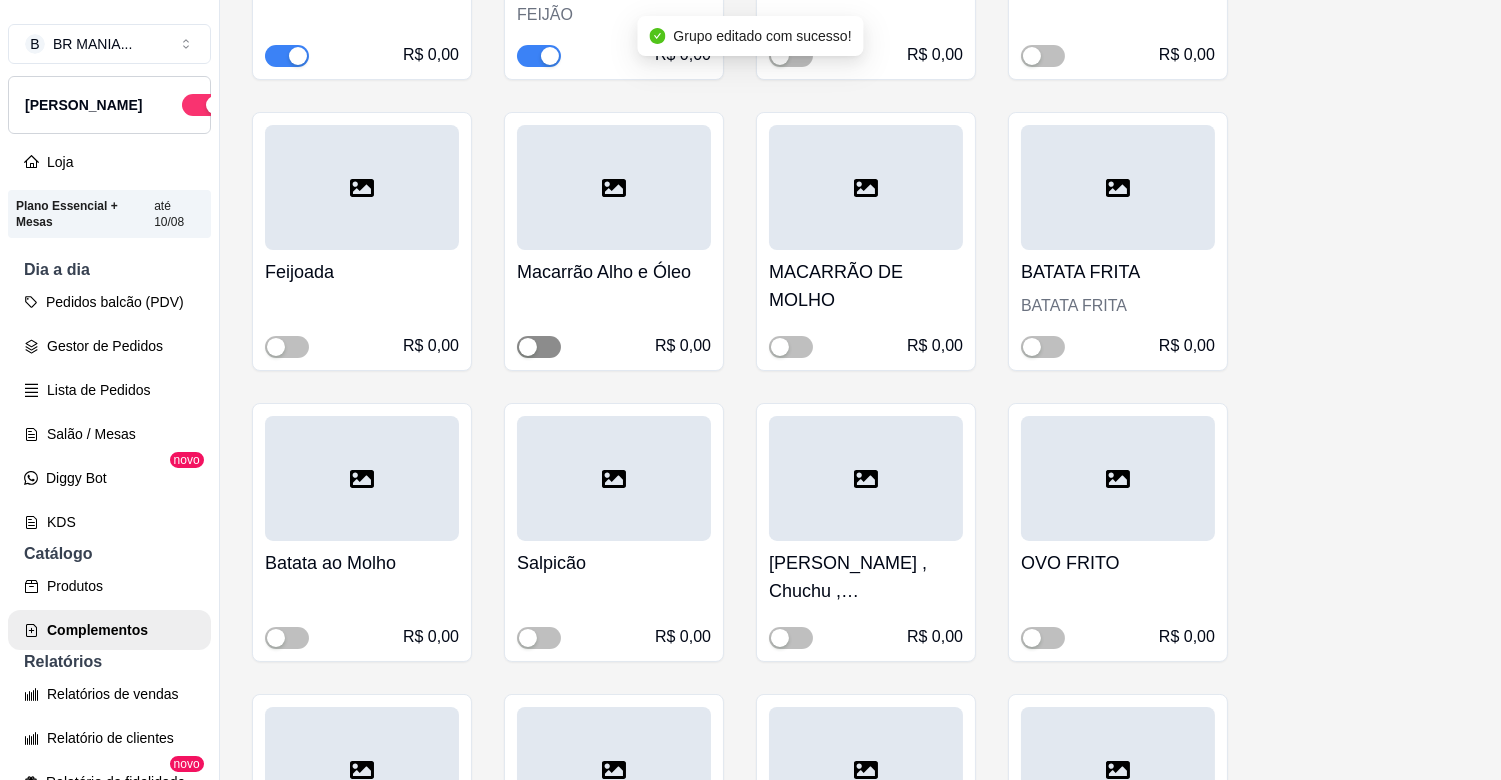 click at bounding box center (539, 347) 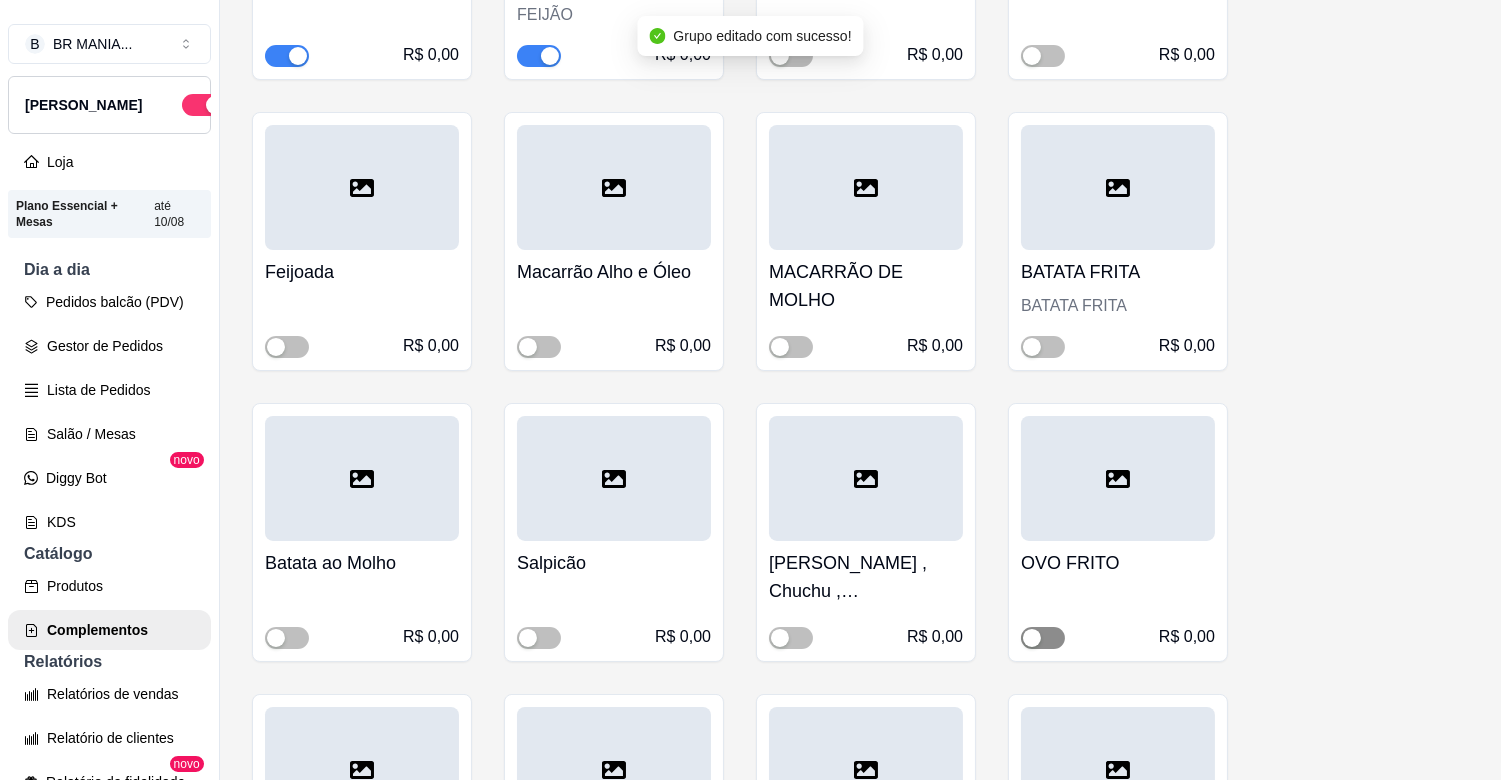 click at bounding box center (1043, 638) 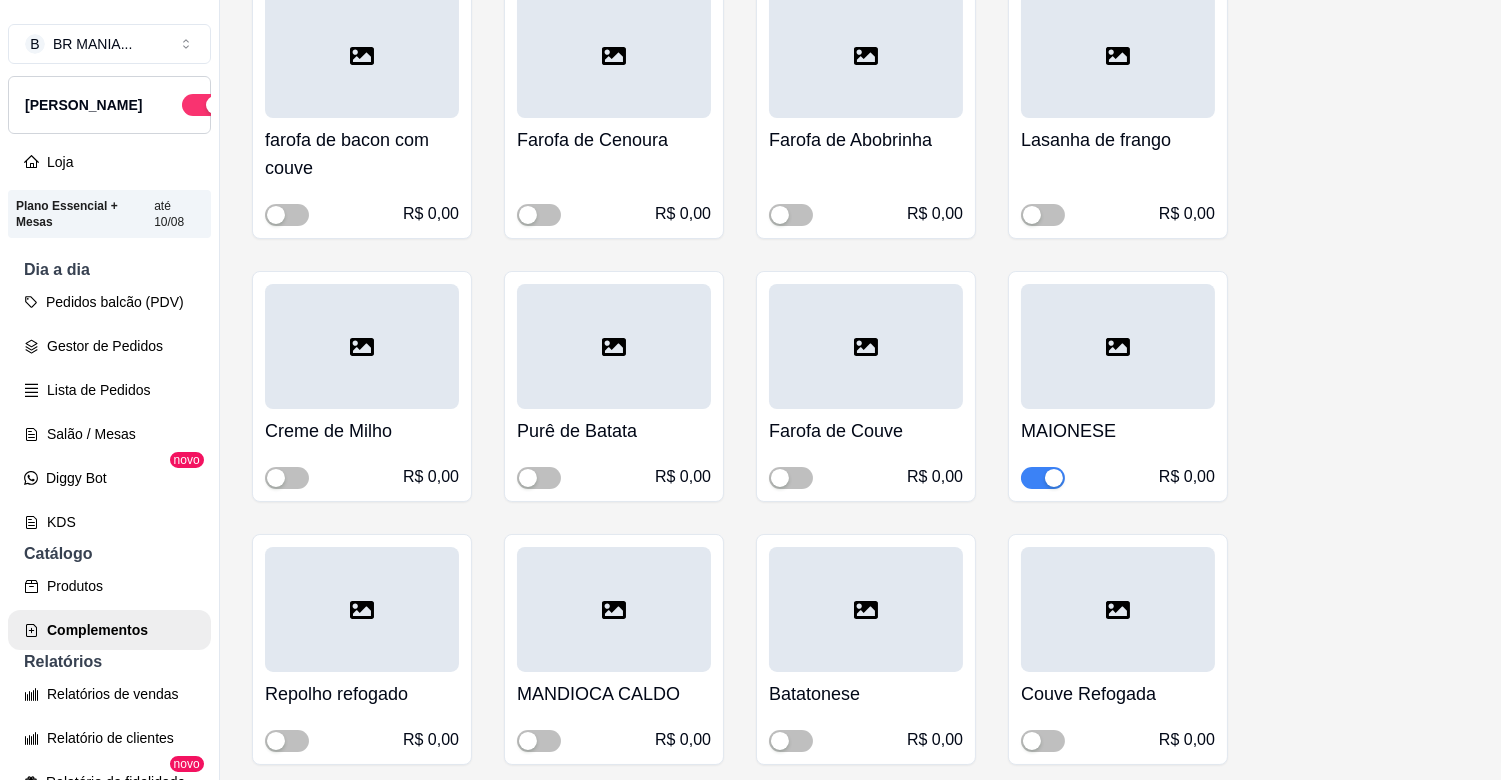 scroll, scrollTop: 1293, scrollLeft: 0, axis: vertical 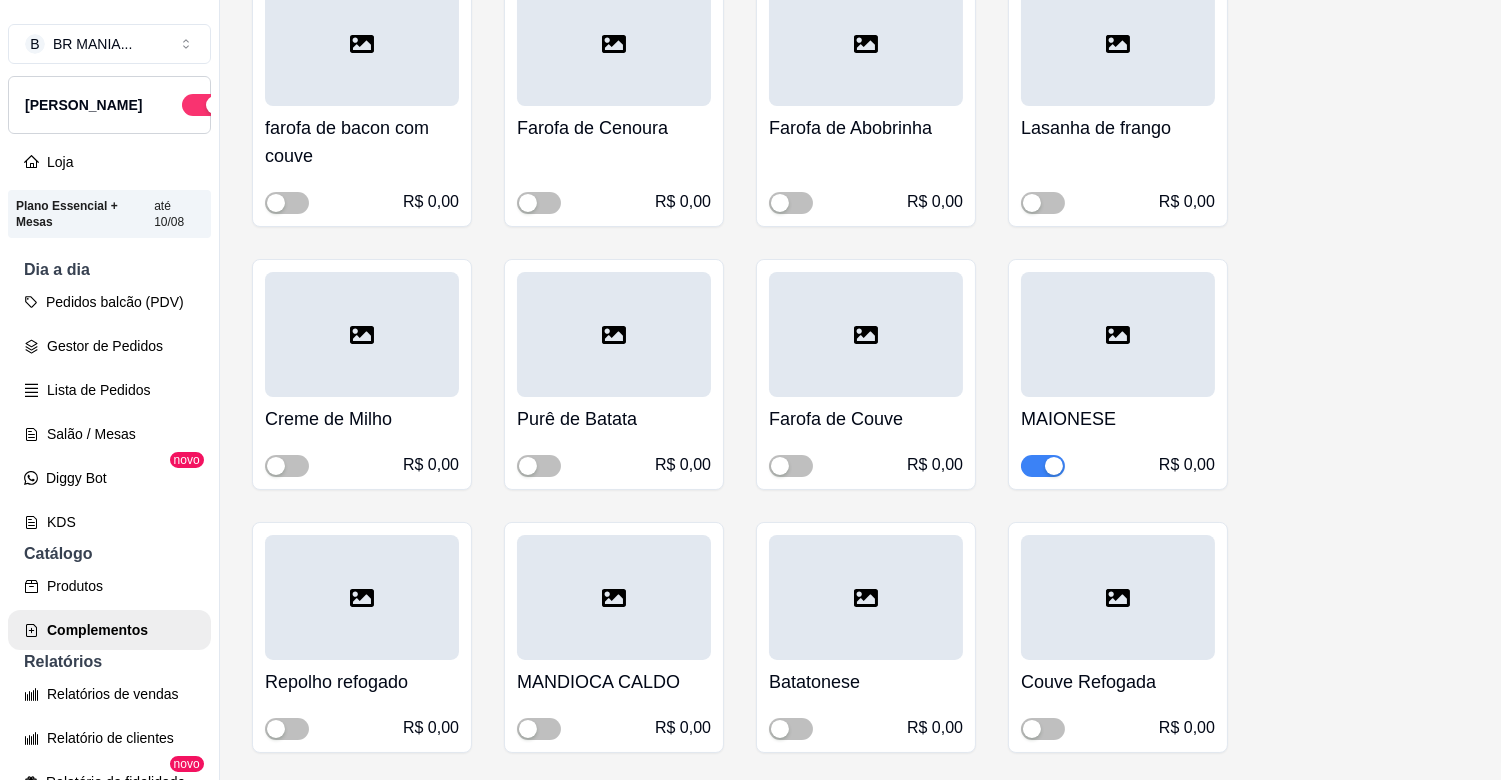 click at bounding box center [1054, 466] 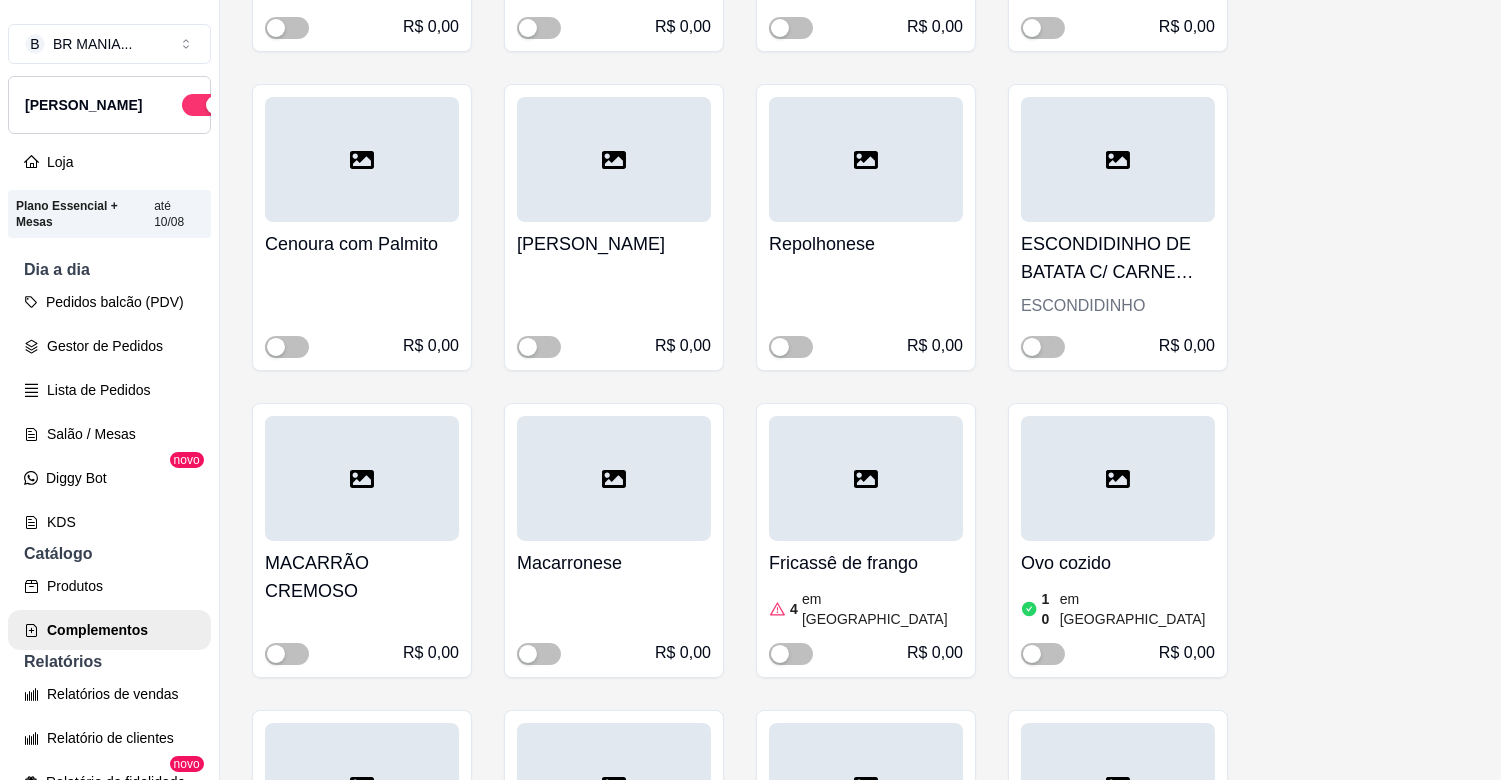 scroll, scrollTop: 2018, scrollLeft: 0, axis: vertical 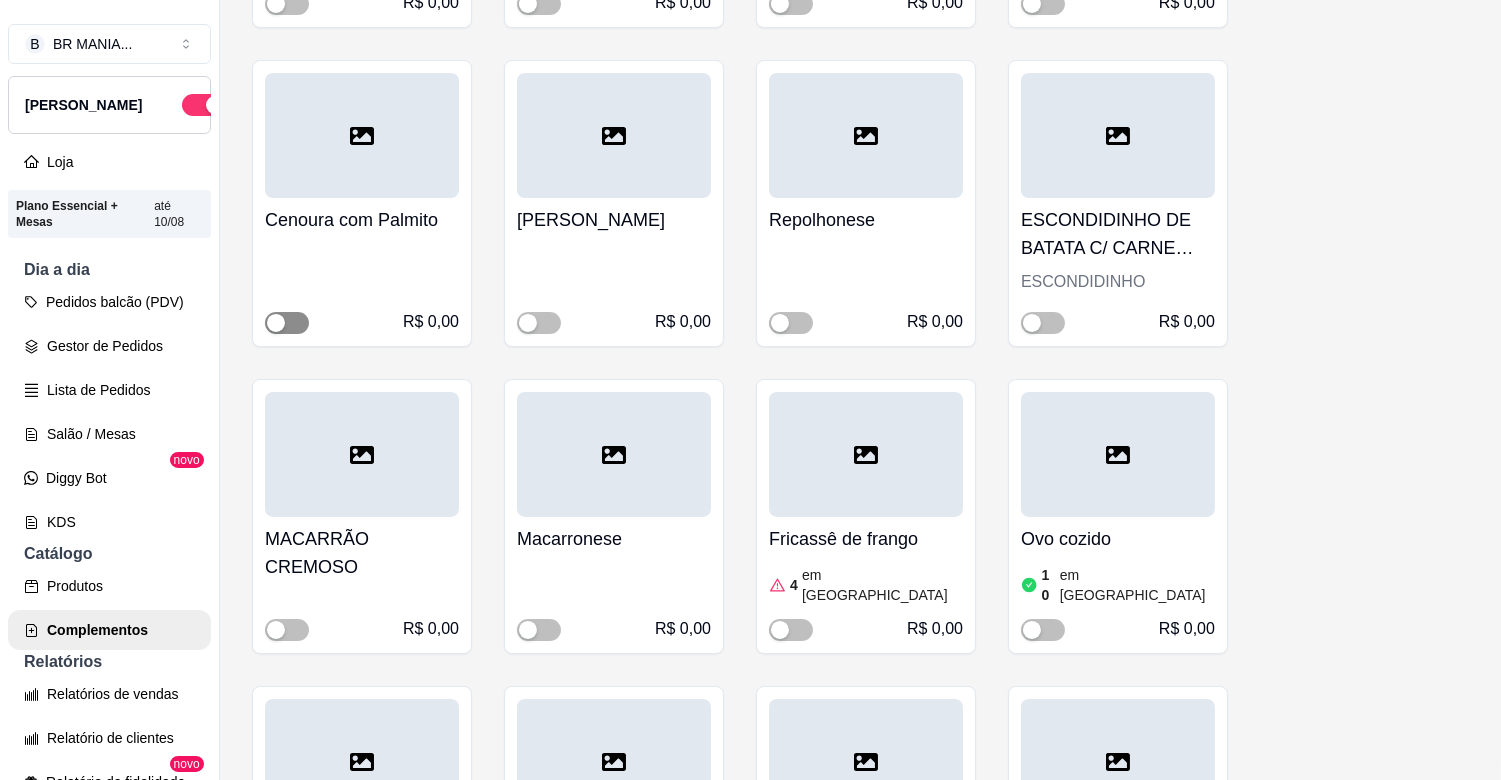 click at bounding box center [287, 323] 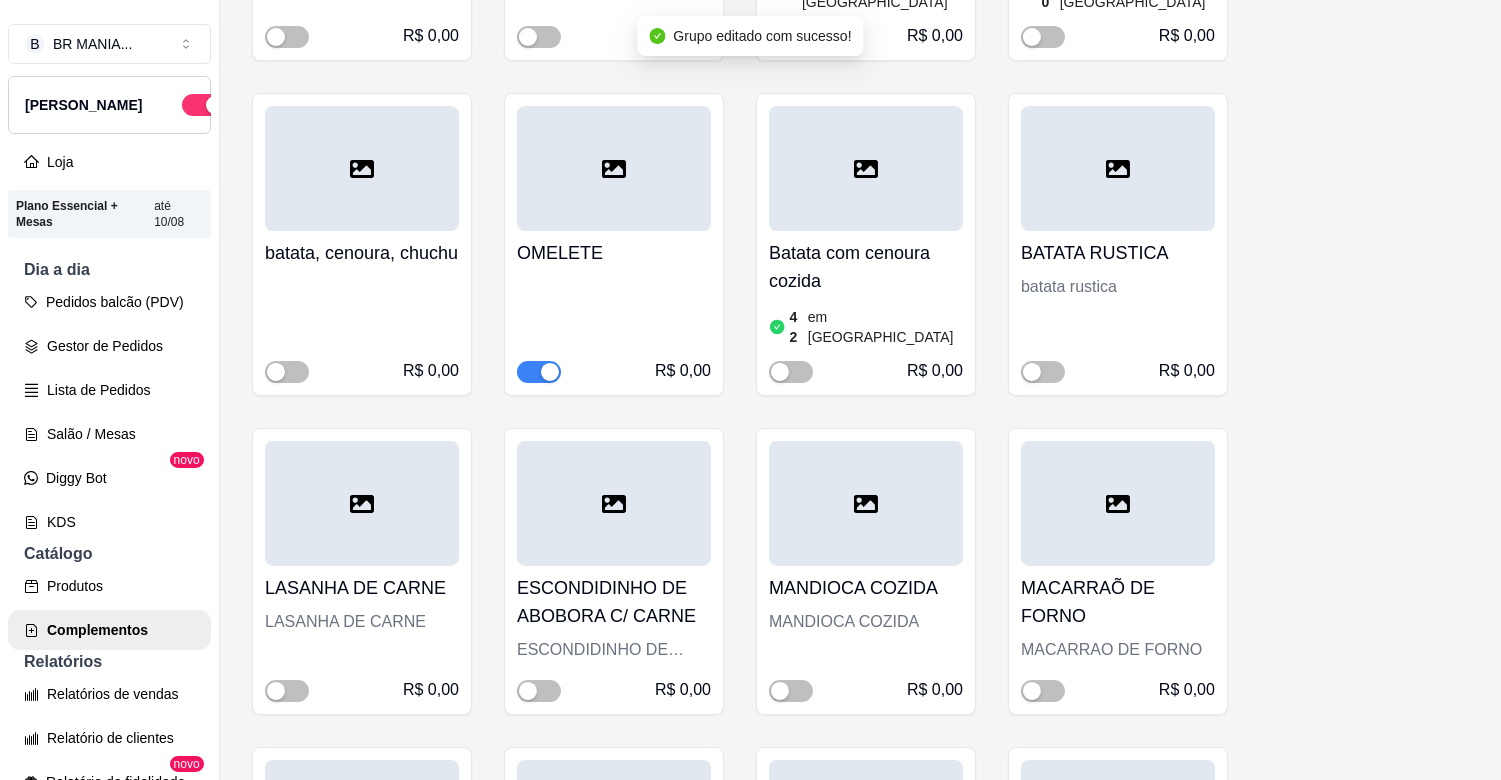 scroll, scrollTop: 2623, scrollLeft: 0, axis: vertical 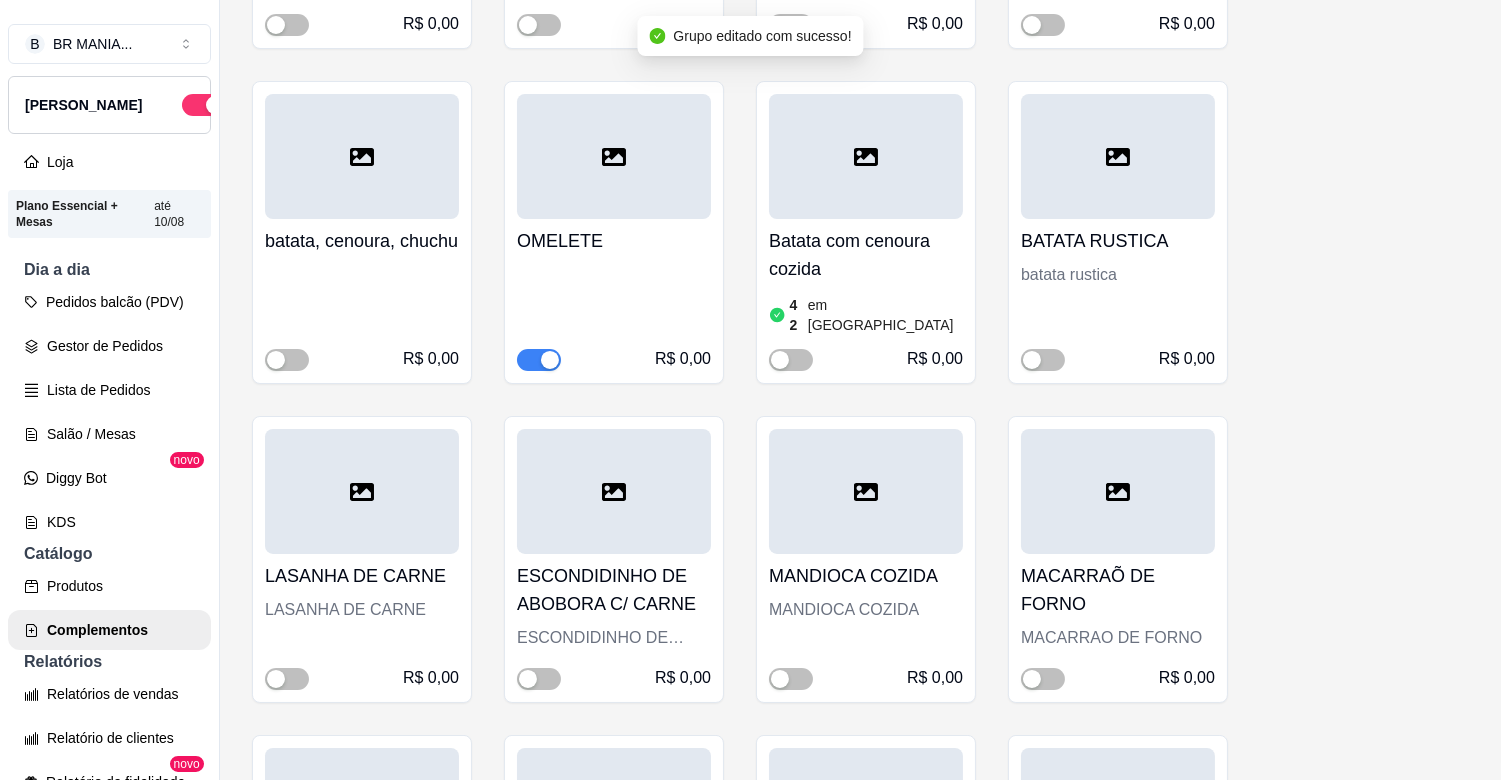 click at bounding box center [550, 360] 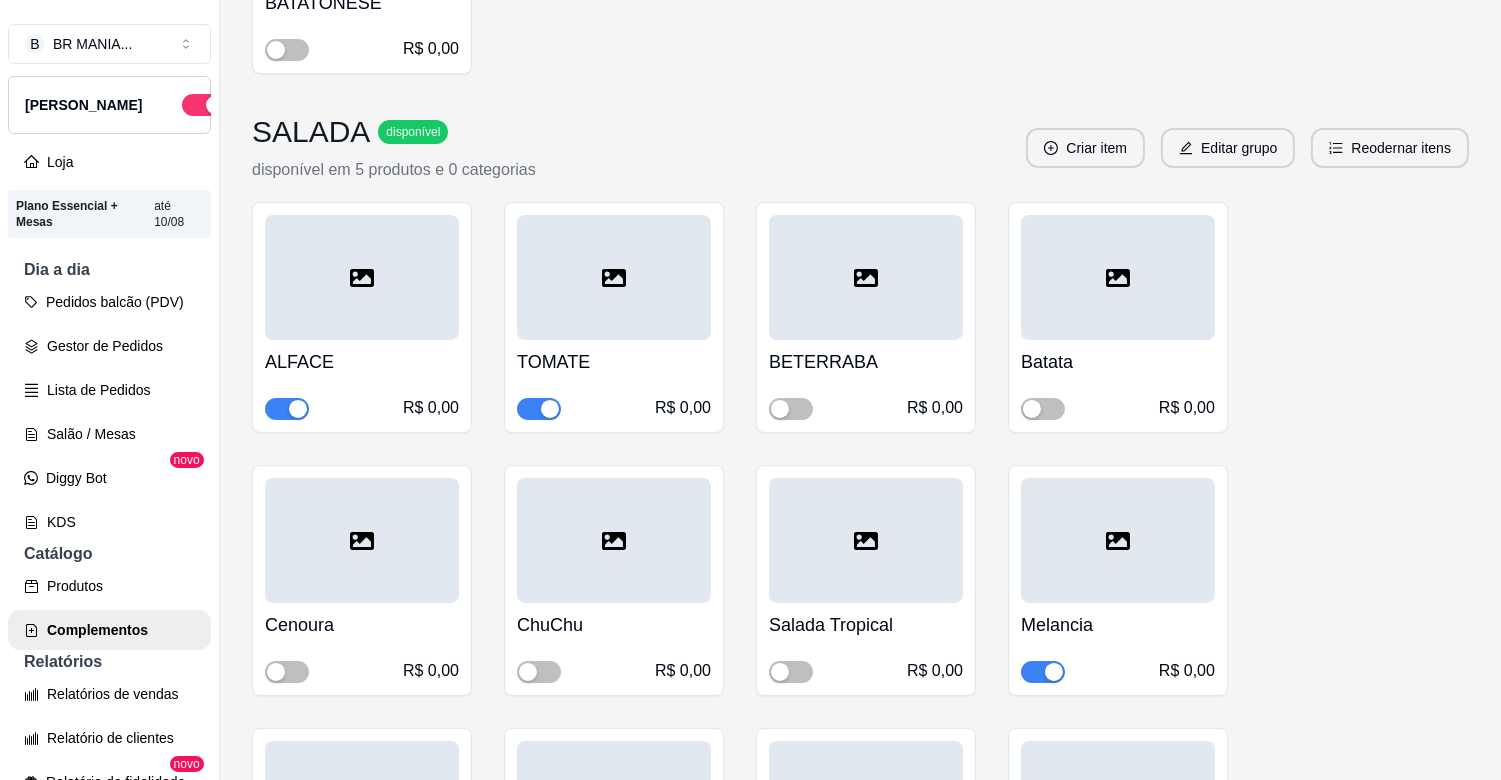 scroll, scrollTop: 4145, scrollLeft: 0, axis: vertical 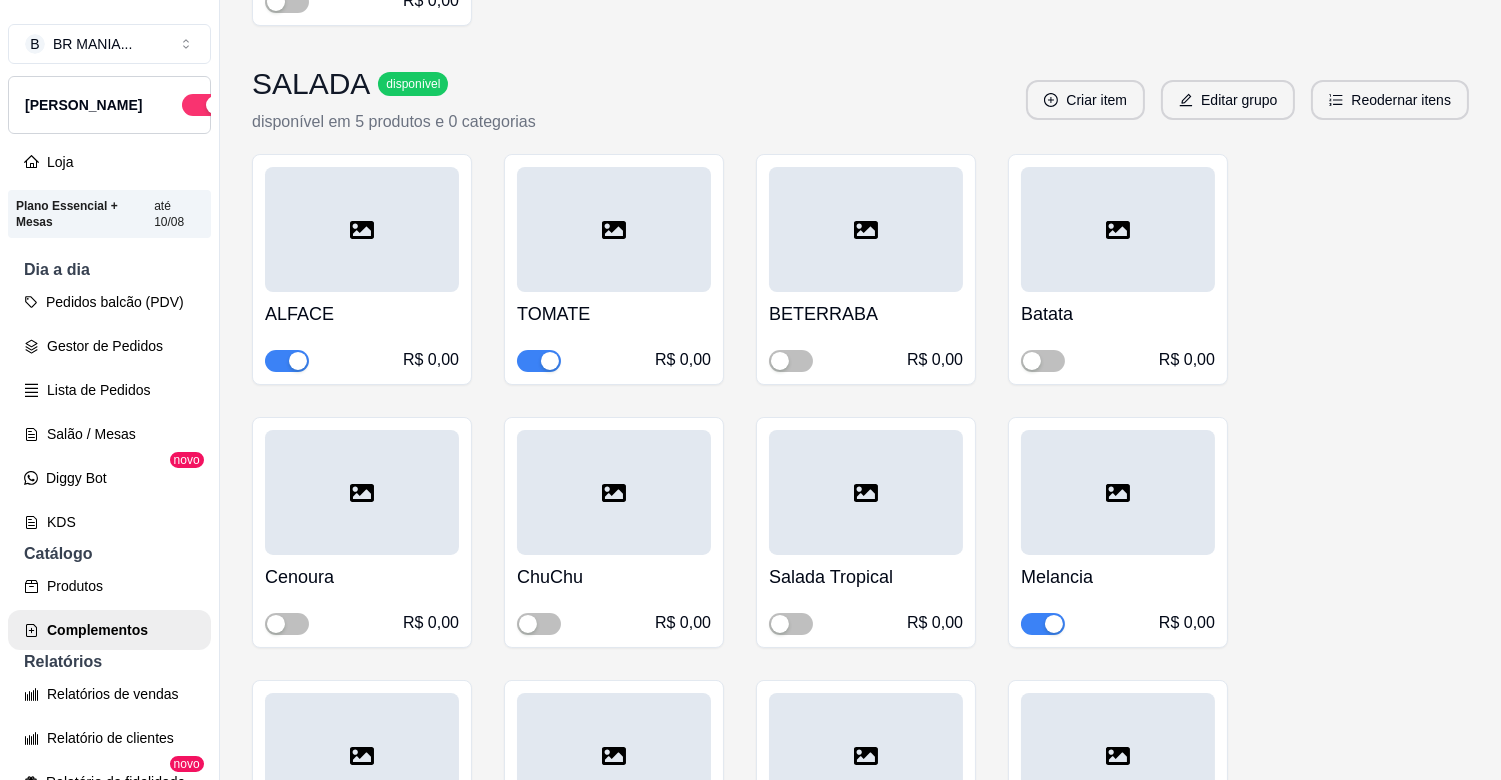 click at bounding box center (1054, 624) 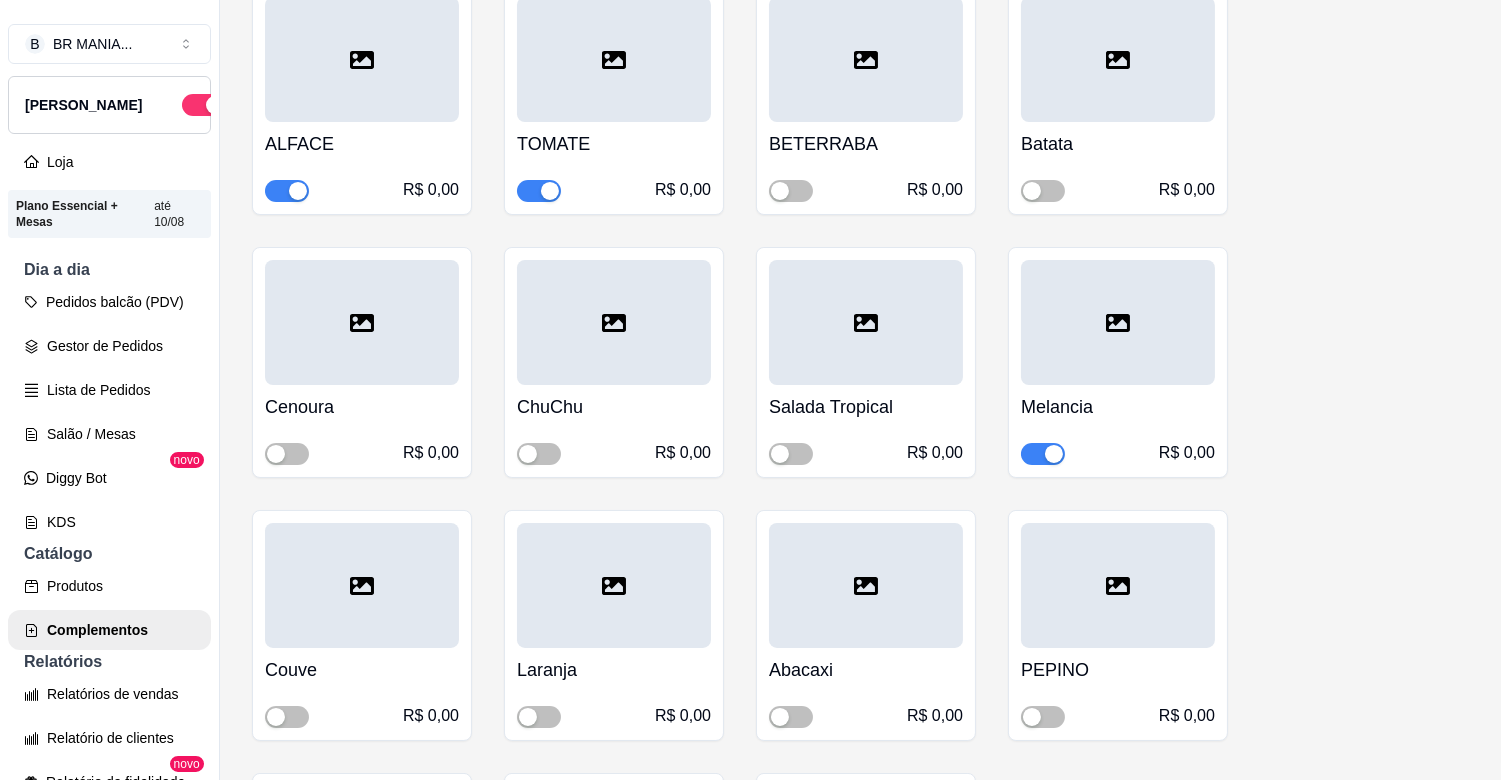scroll, scrollTop: 4484, scrollLeft: 0, axis: vertical 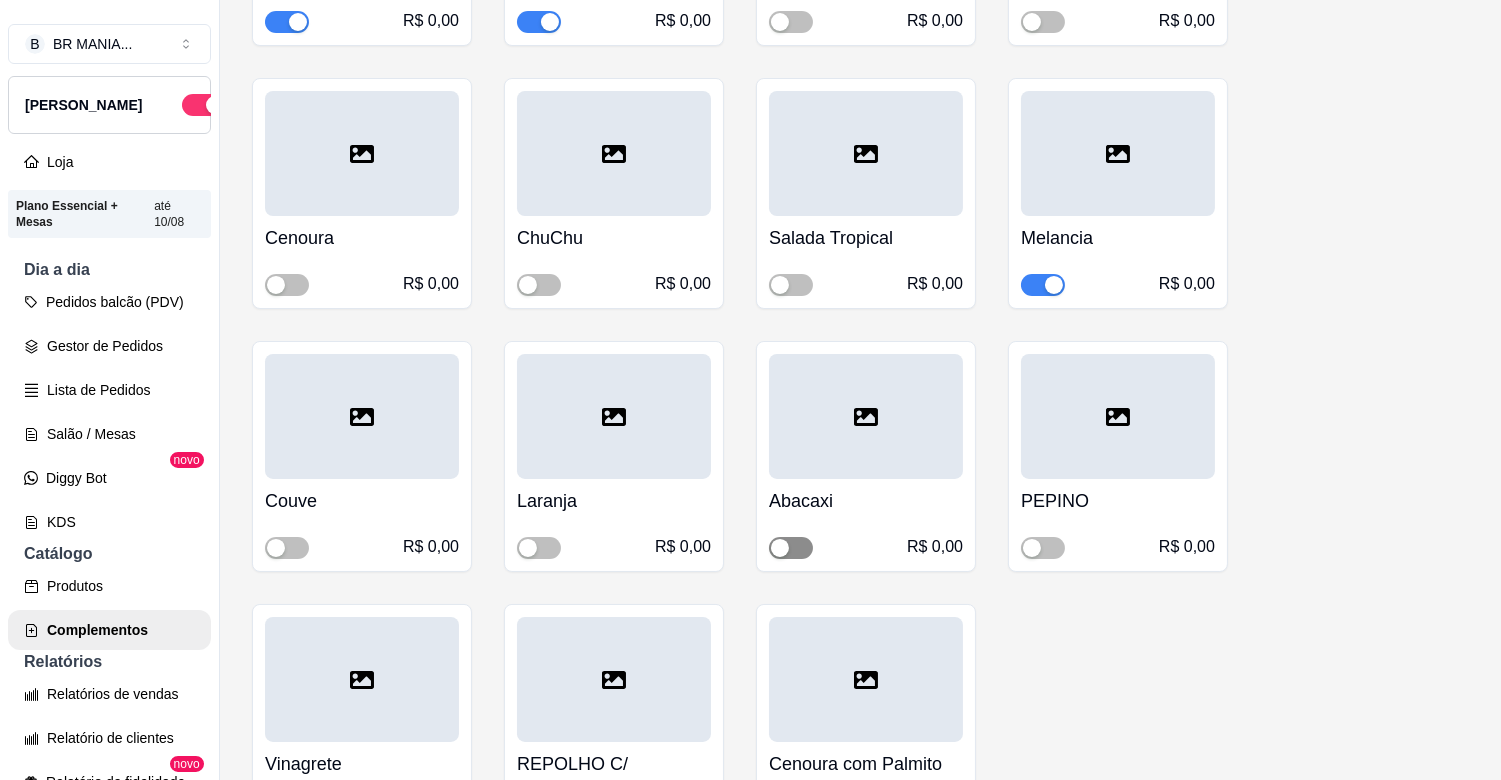 click at bounding box center (791, 548) 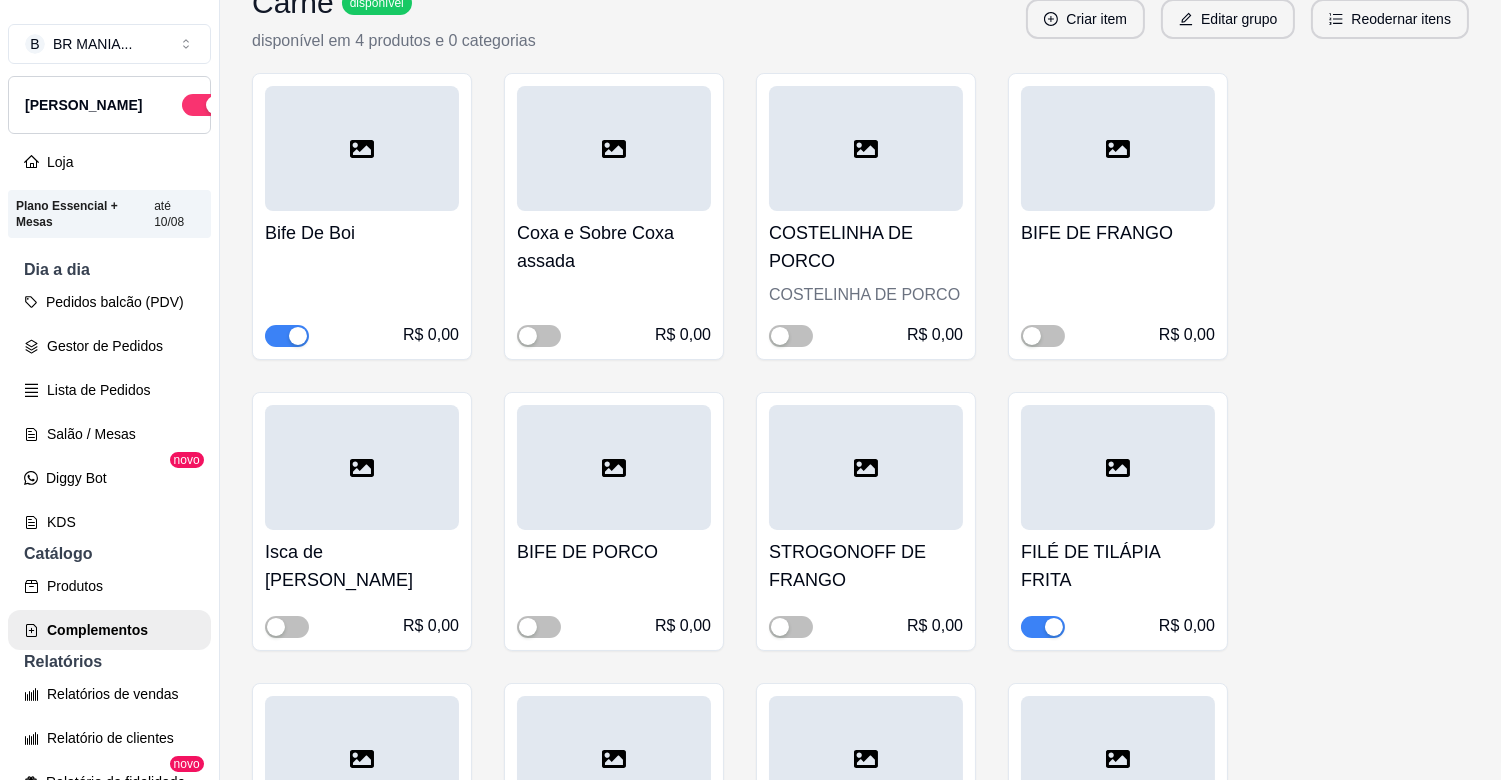 scroll, scrollTop: 6152, scrollLeft: 0, axis: vertical 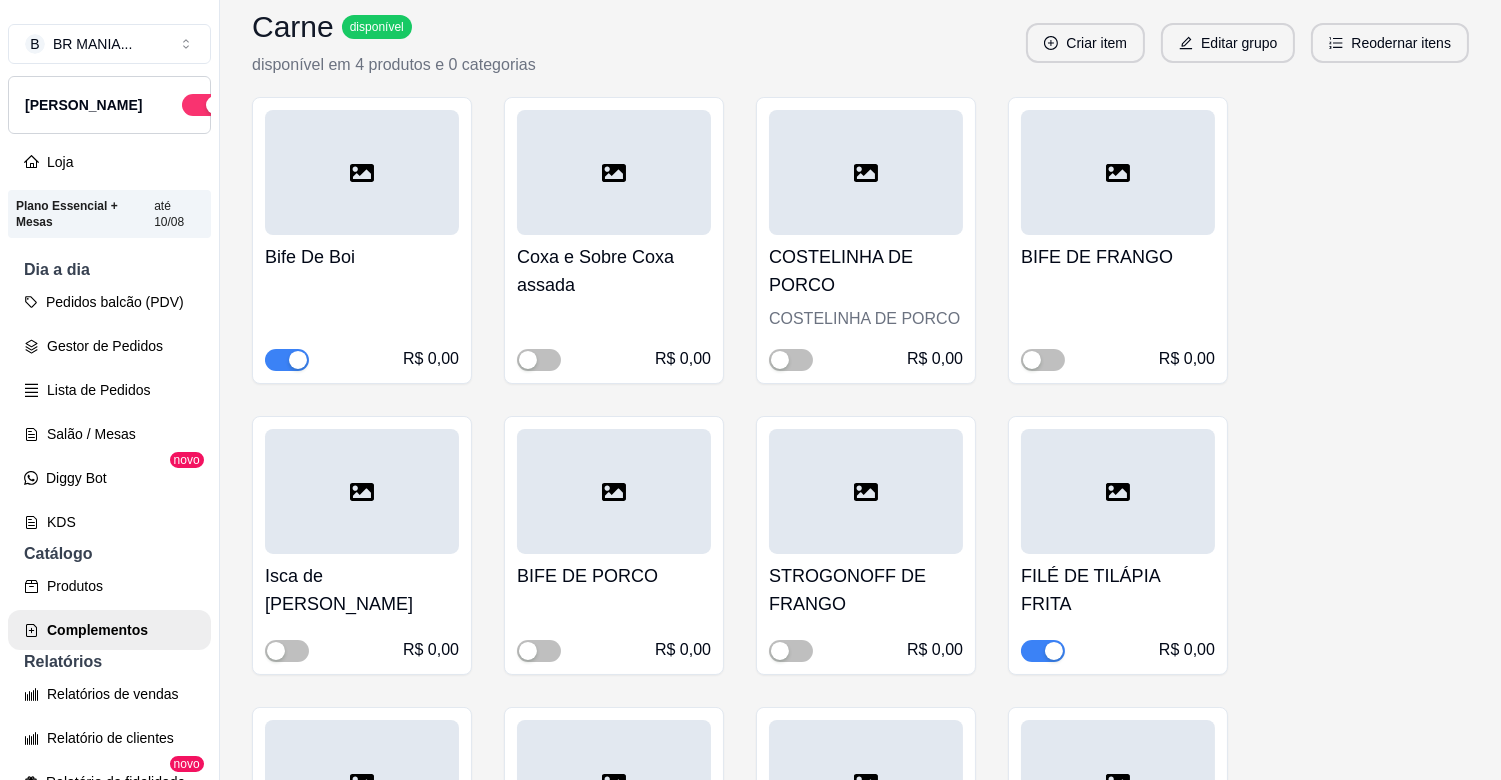 click at bounding box center [1054, 651] 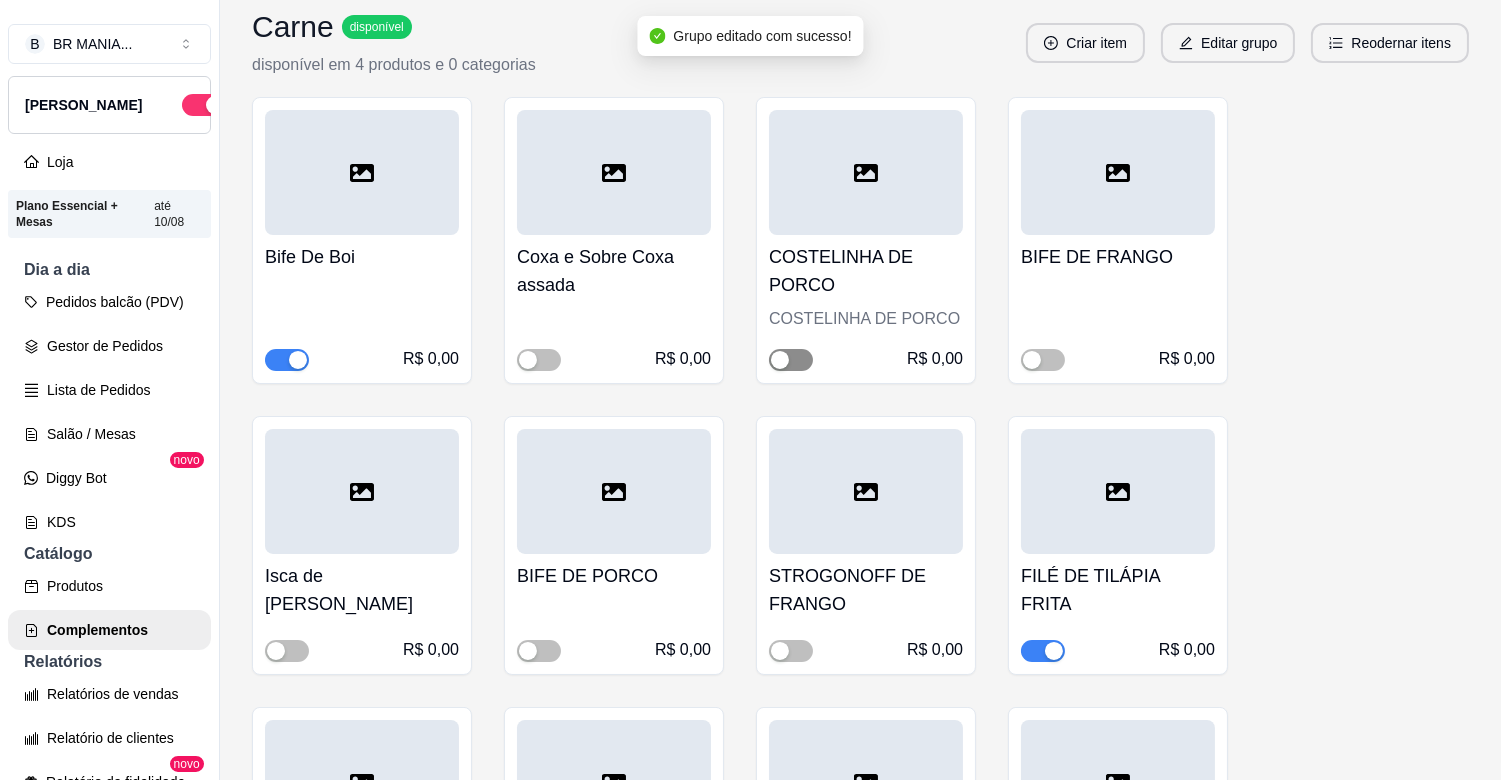 click at bounding box center [791, 360] 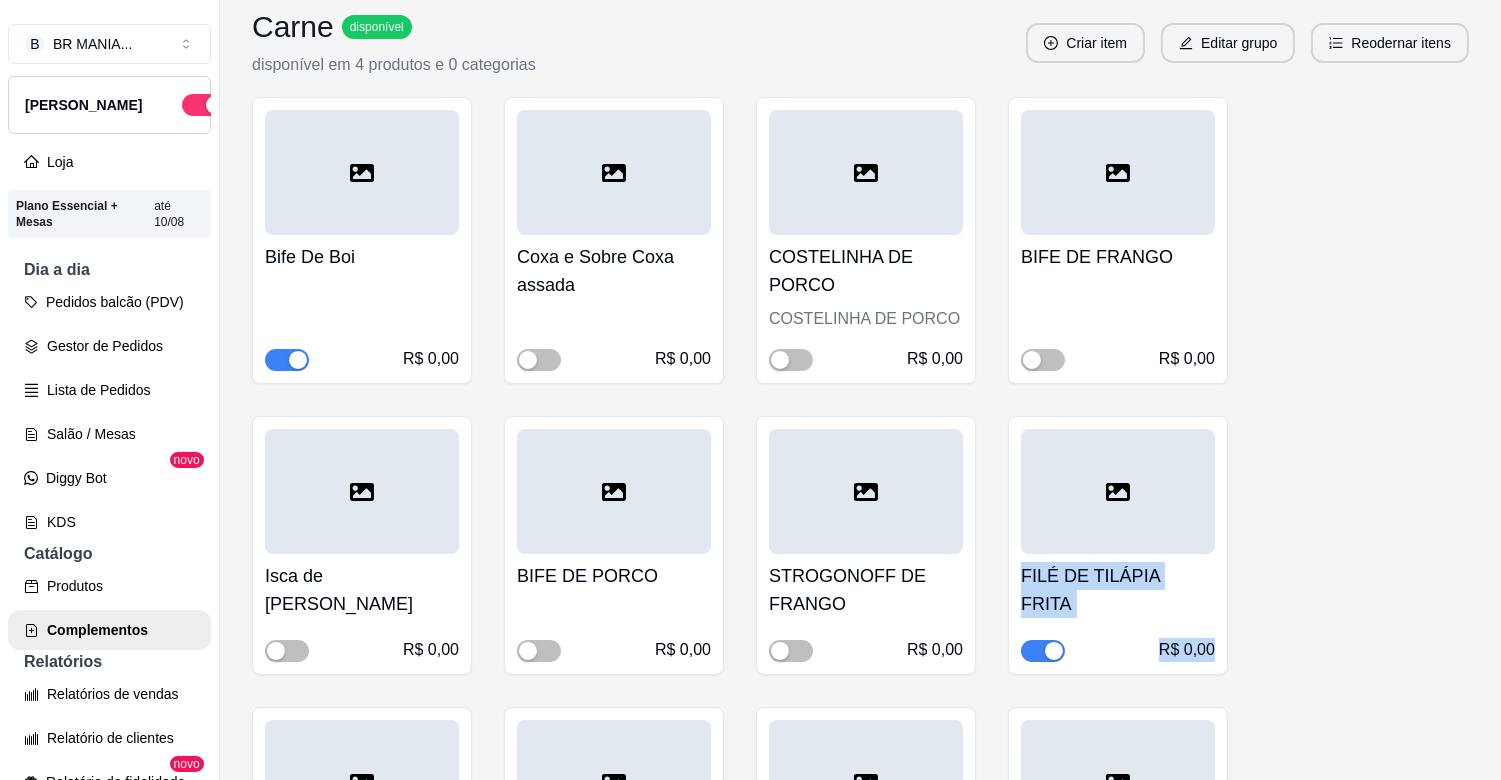 drag, startPoint x: 1483, startPoint y: 621, endPoint x: 1502, endPoint y: 408, distance: 213.84573 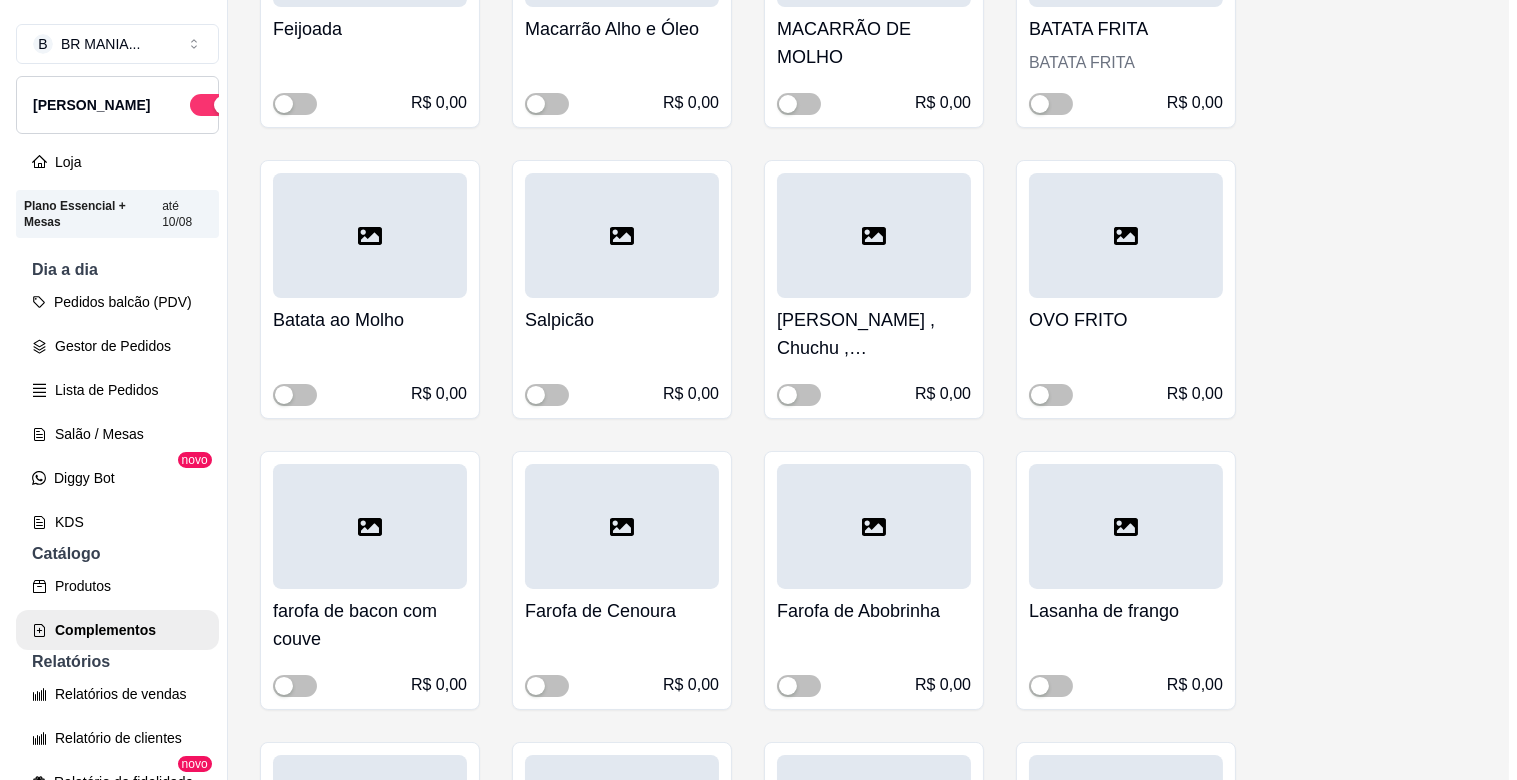 scroll, scrollTop: 241, scrollLeft: 0, axis: vertical 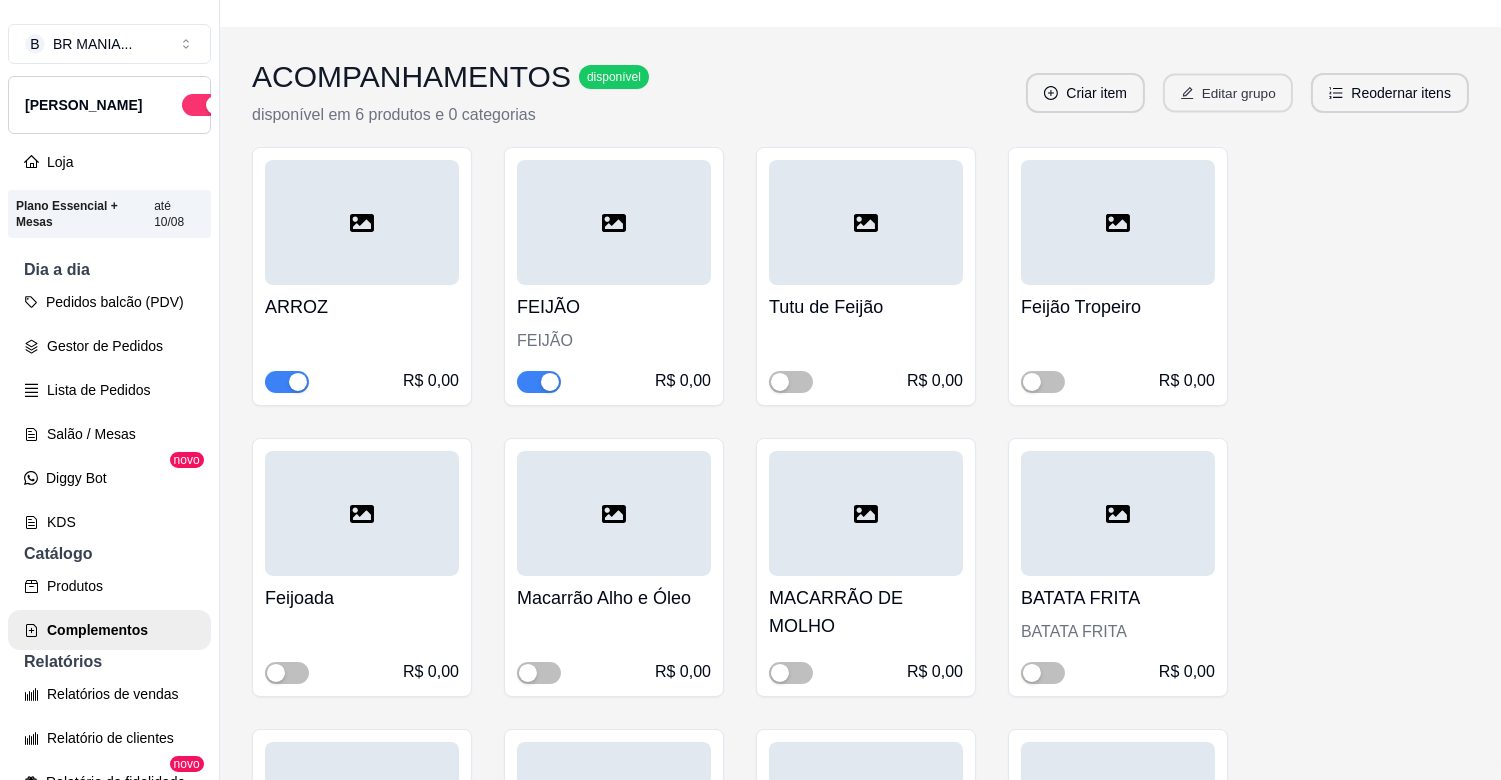 click on "Editar grupo" at bounding box center [1228, 93] 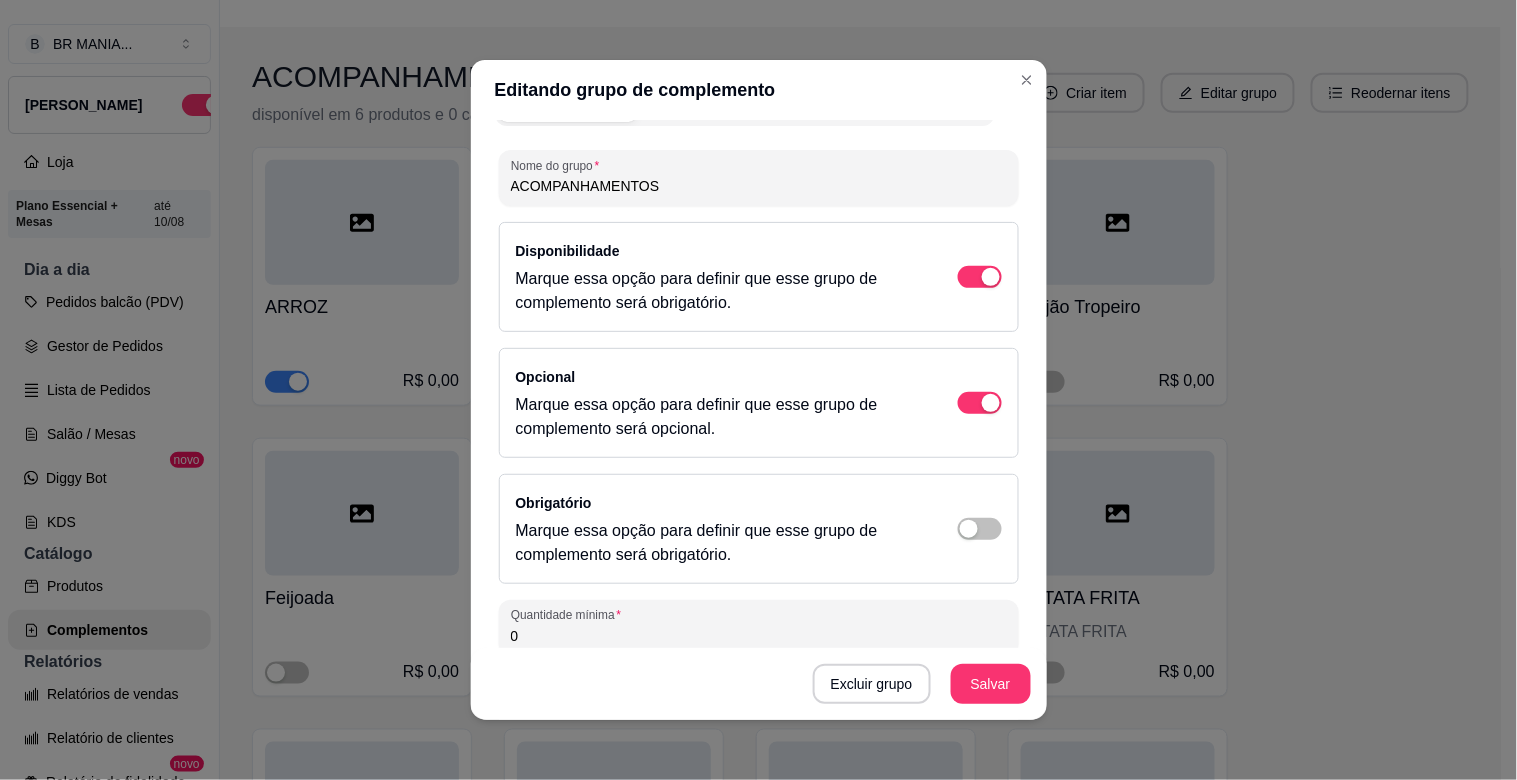 scroll, scrollTop: 182, scrollLeft: 0, axis: vertical 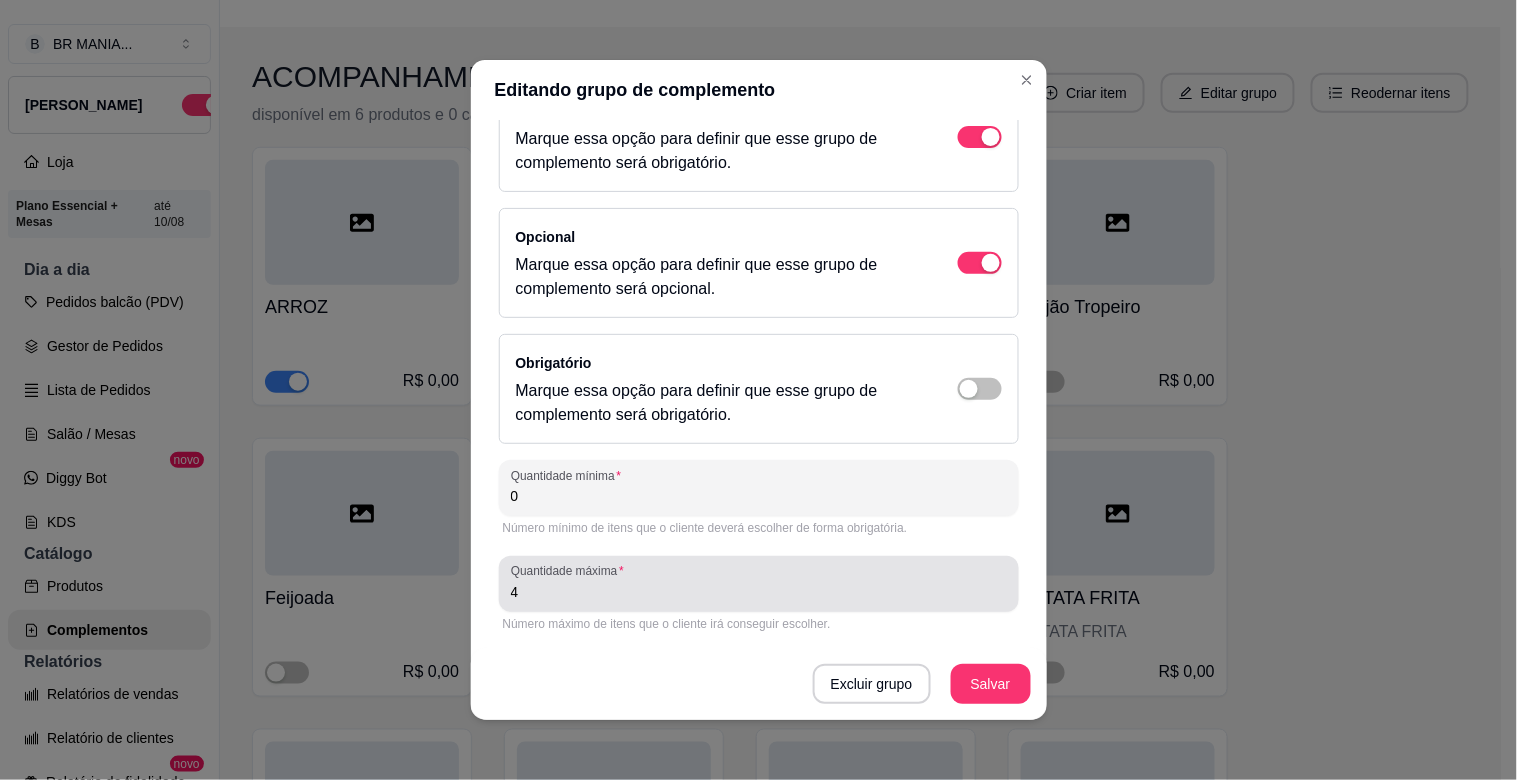 click on "4" at bounding box center (759, 592) 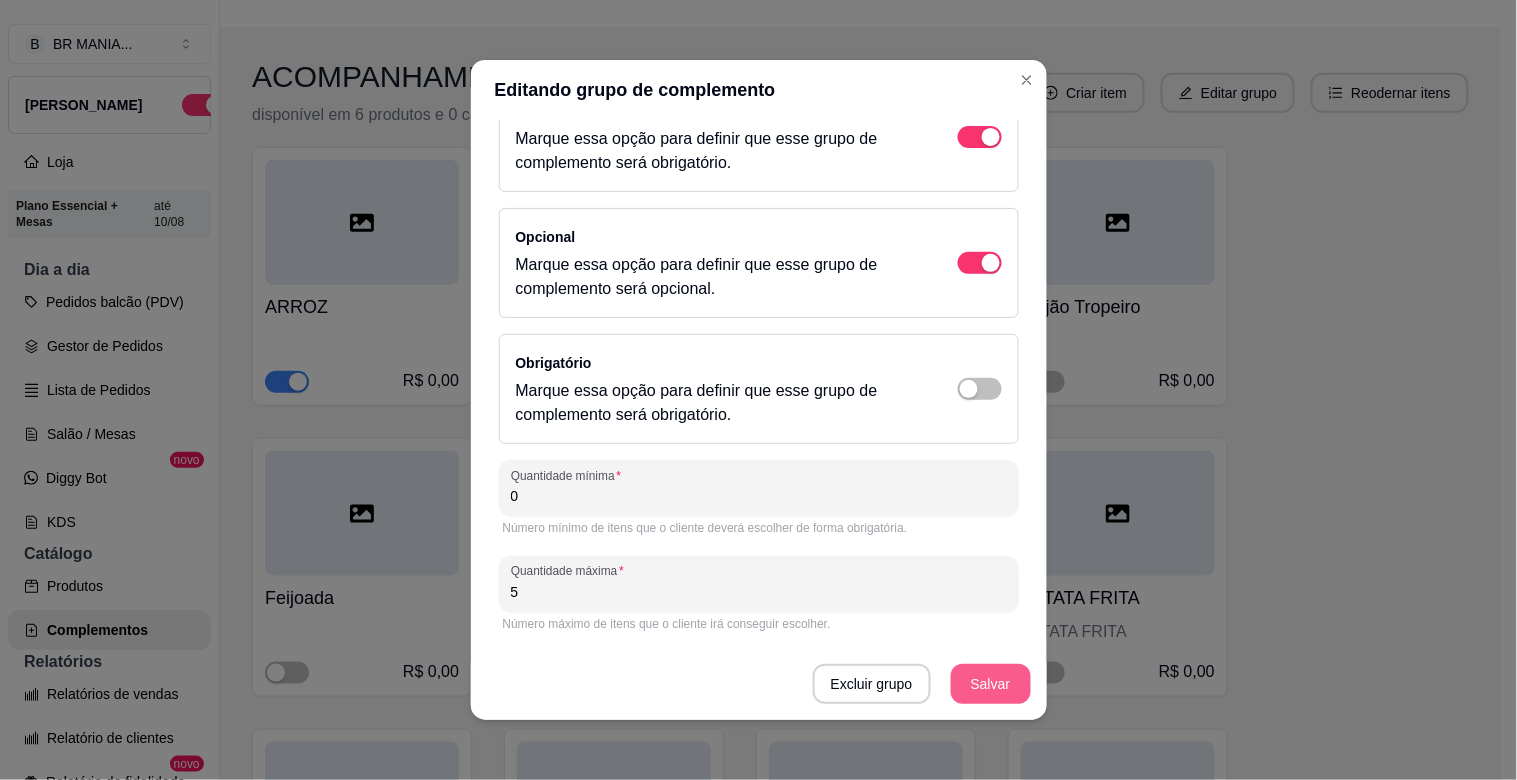 type on "5" 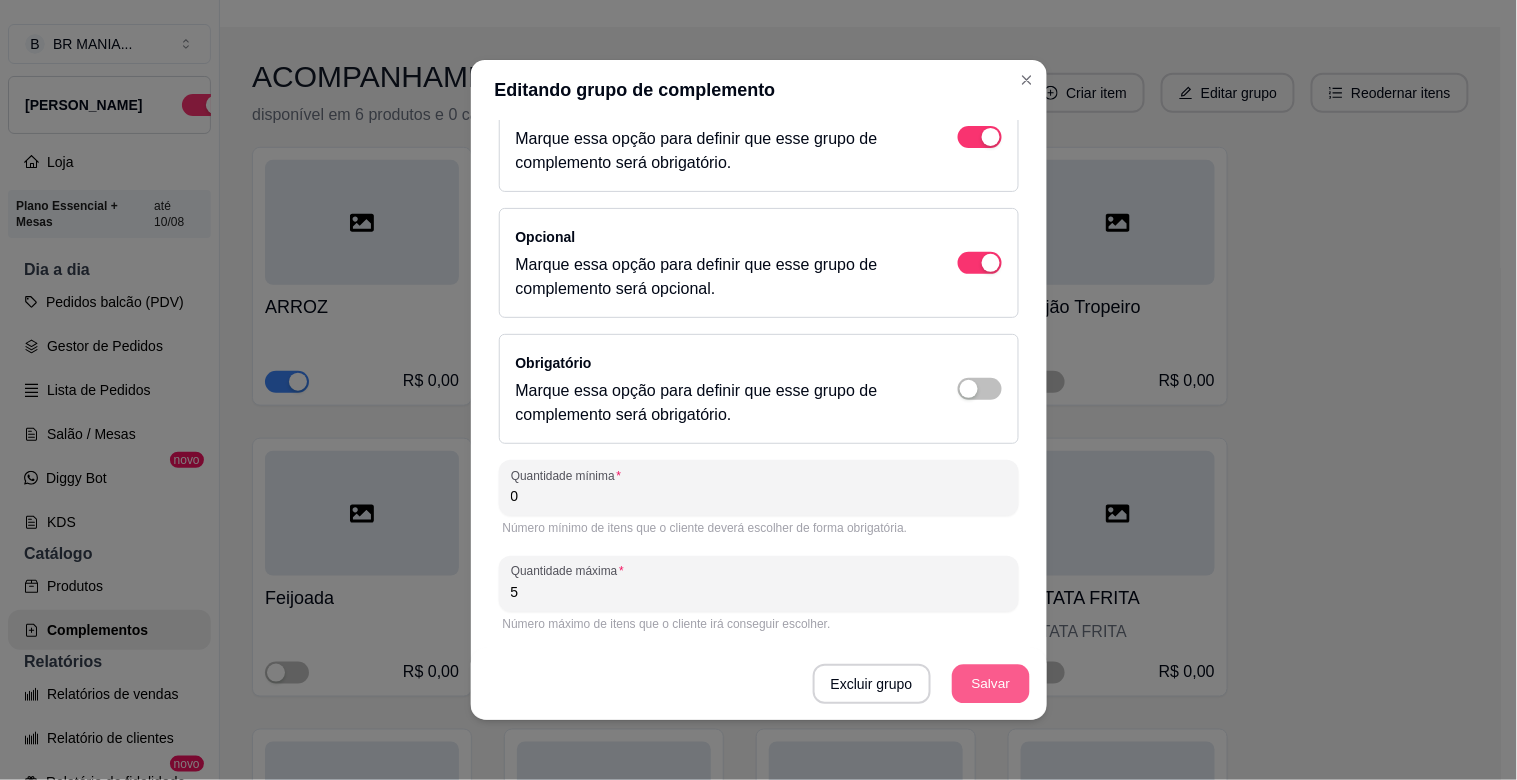 click on "Salvar" at bounding box center [991, 684] 